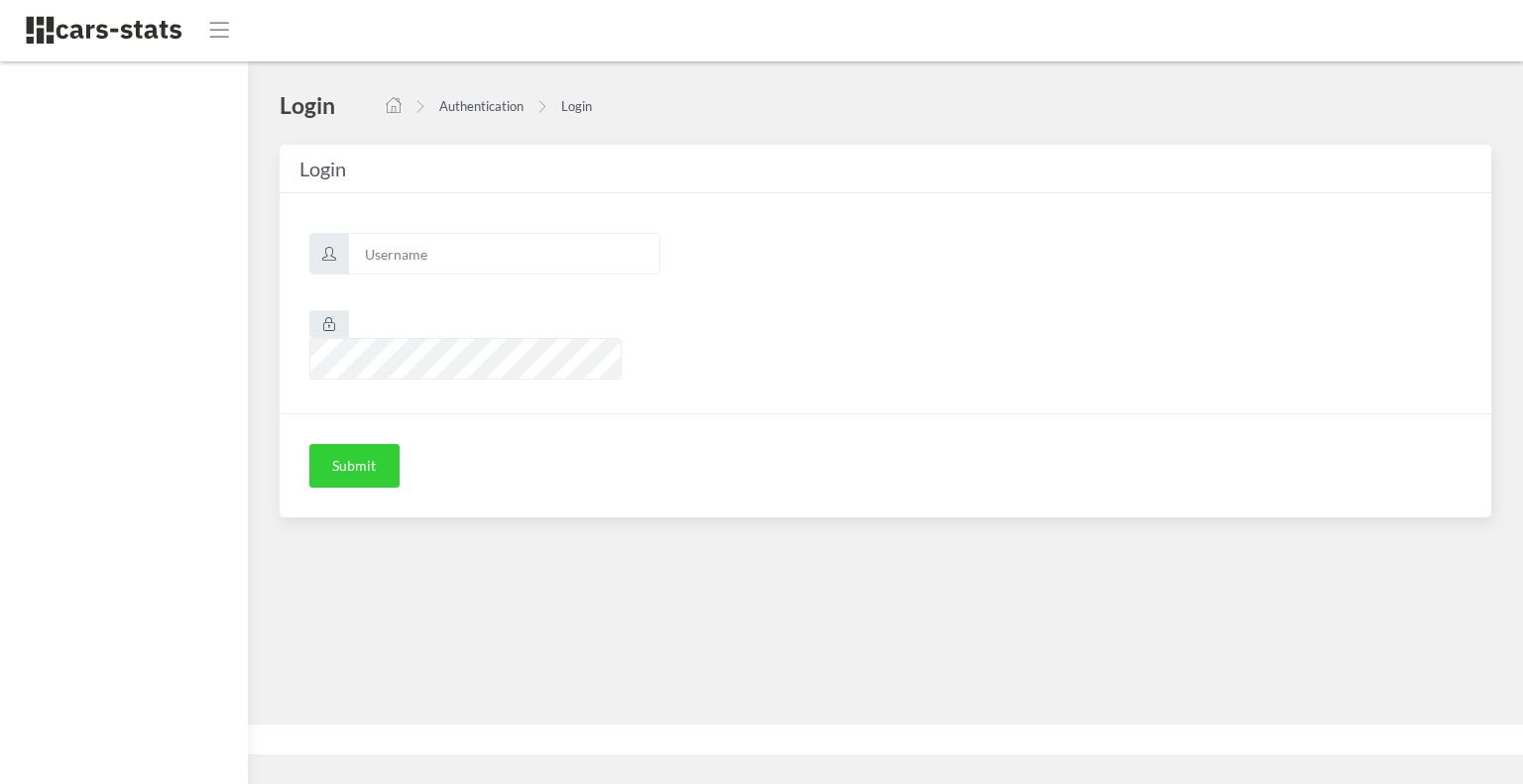 scroll, scrollTop: 0, scrollLeft: 0, axis: both 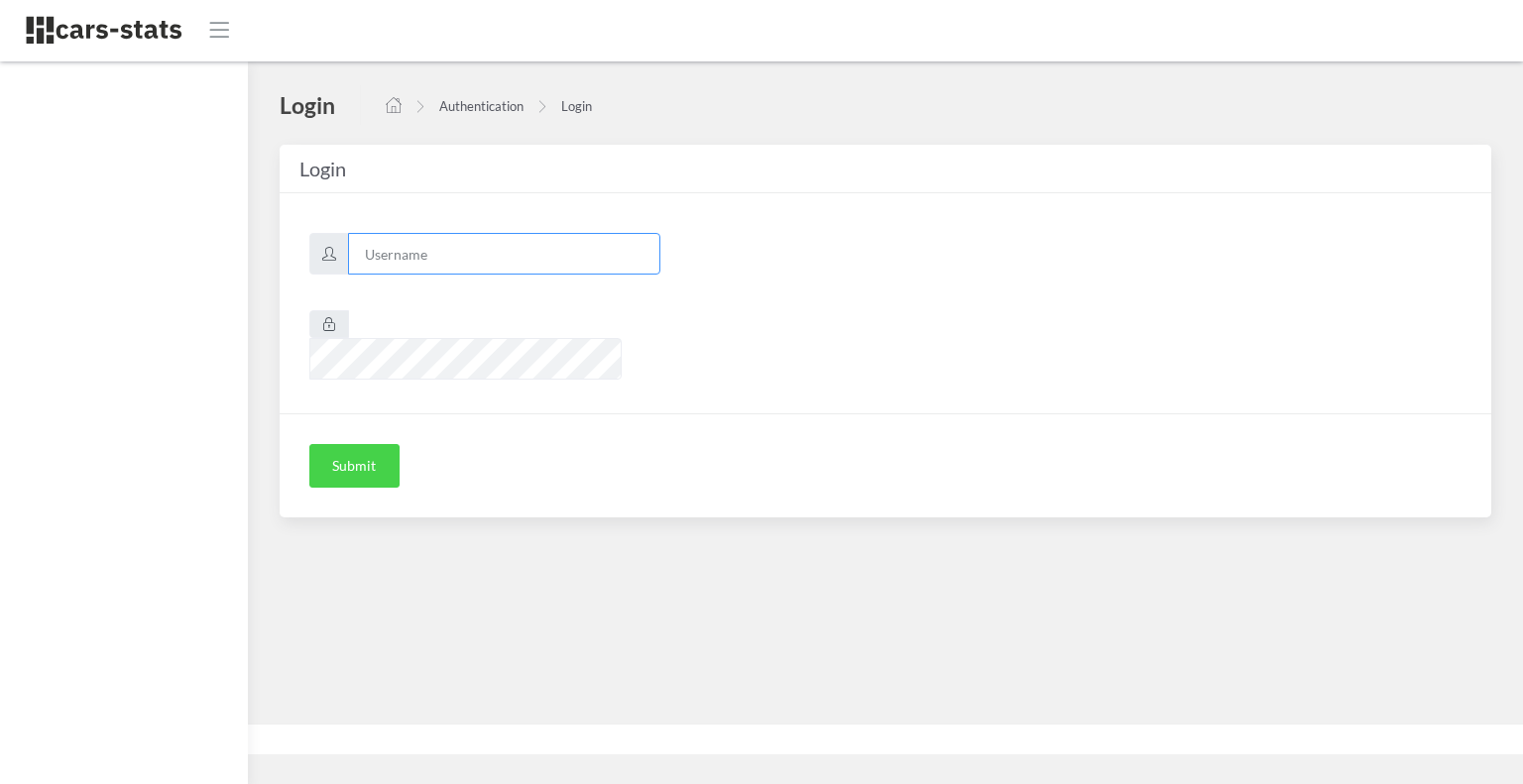 type on "skoda" 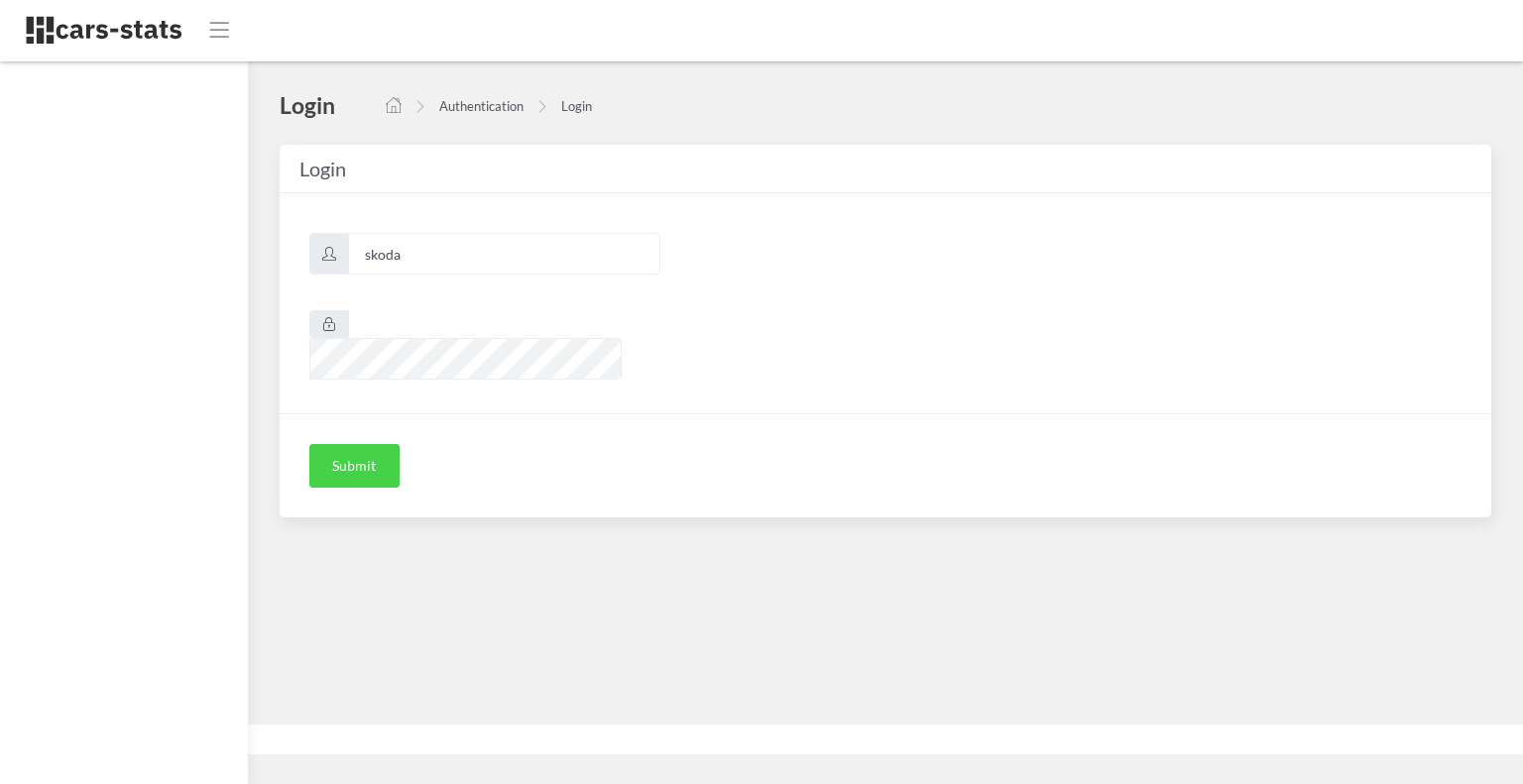 click on "Submit" at bounding box center [354, 466] 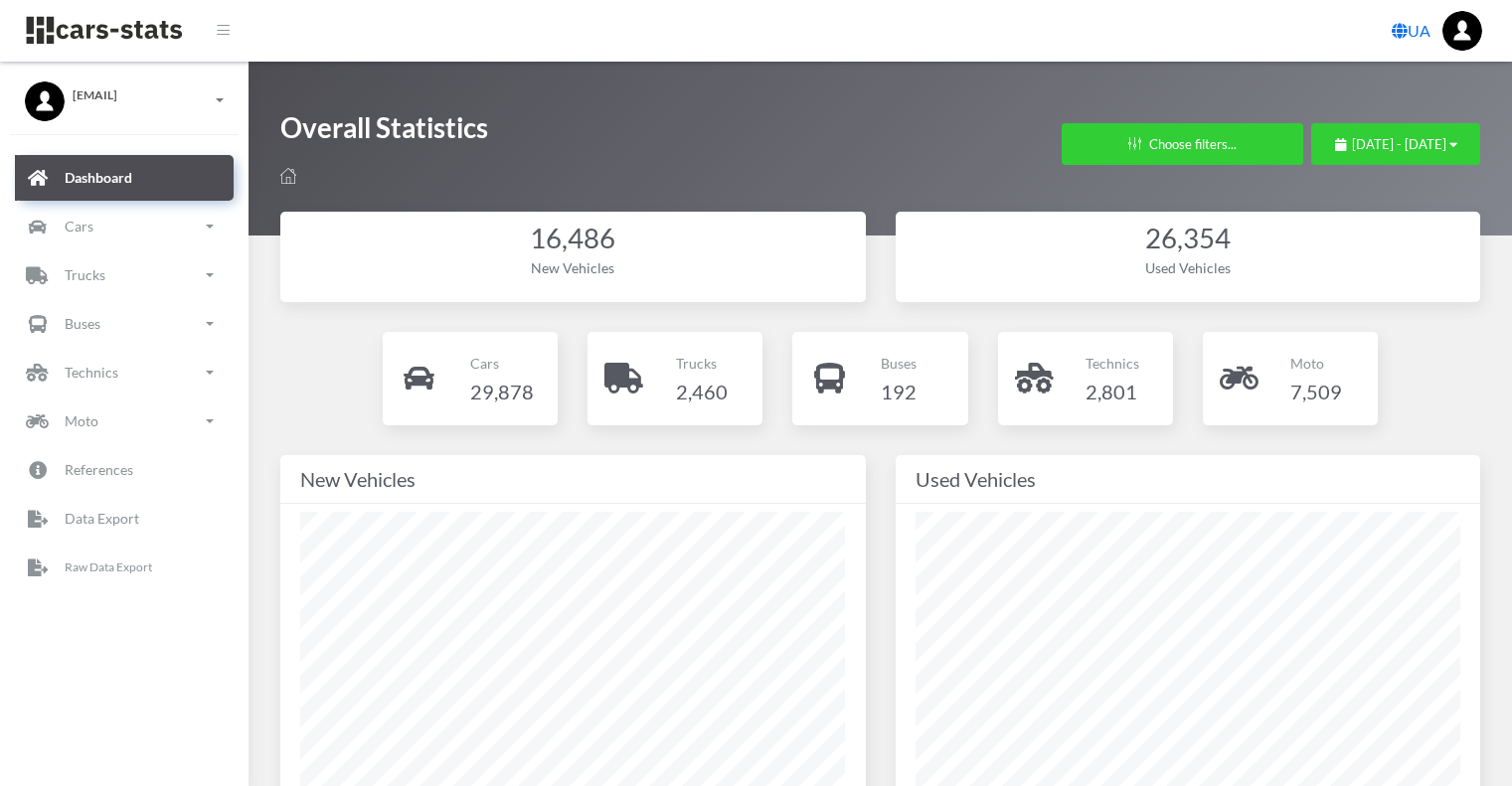 scroll, scrollTop: 0, scrollLeft: 0, axis: both 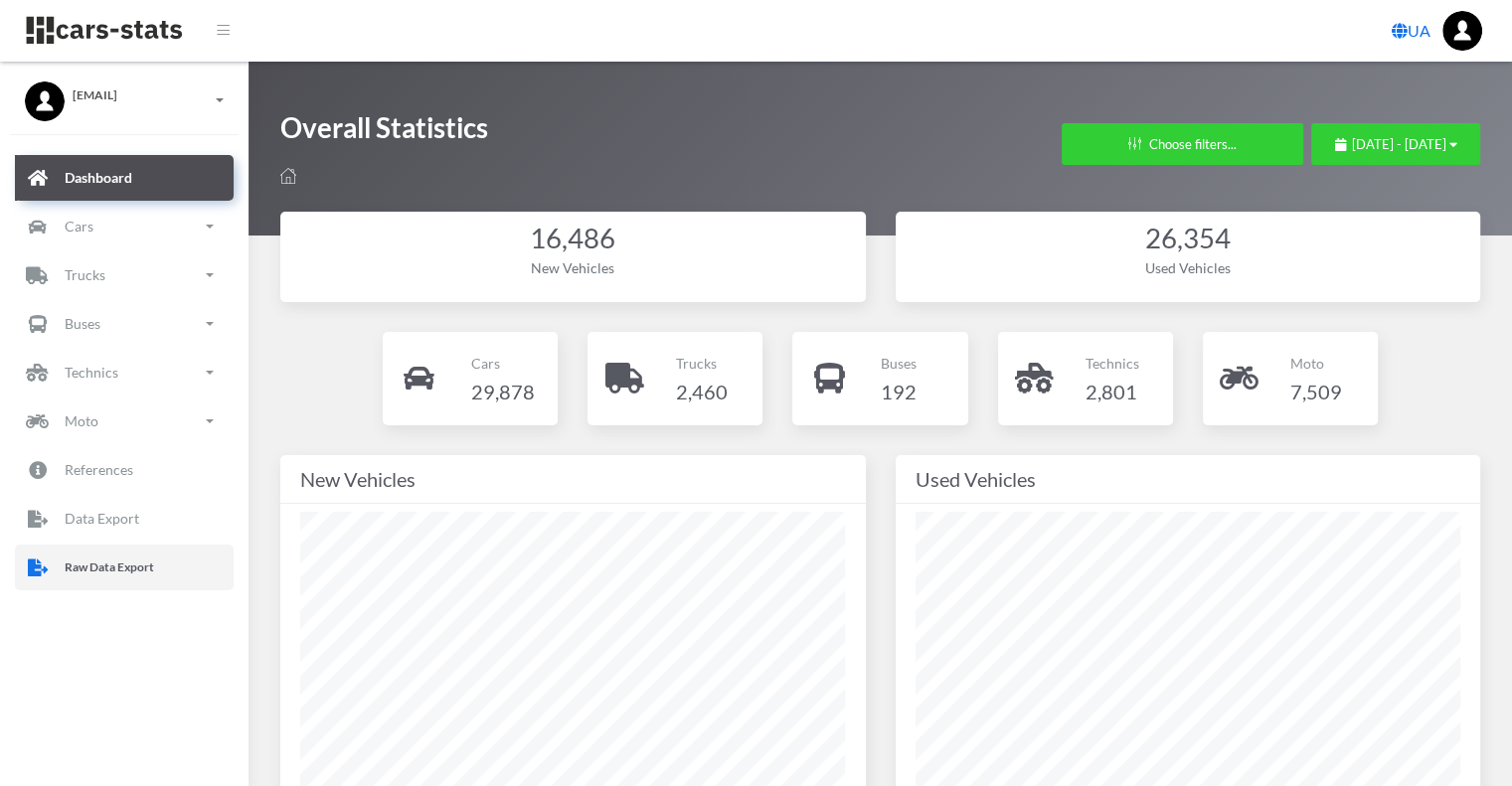 click on "Raw Data Export" at bounding box center (109, 567) 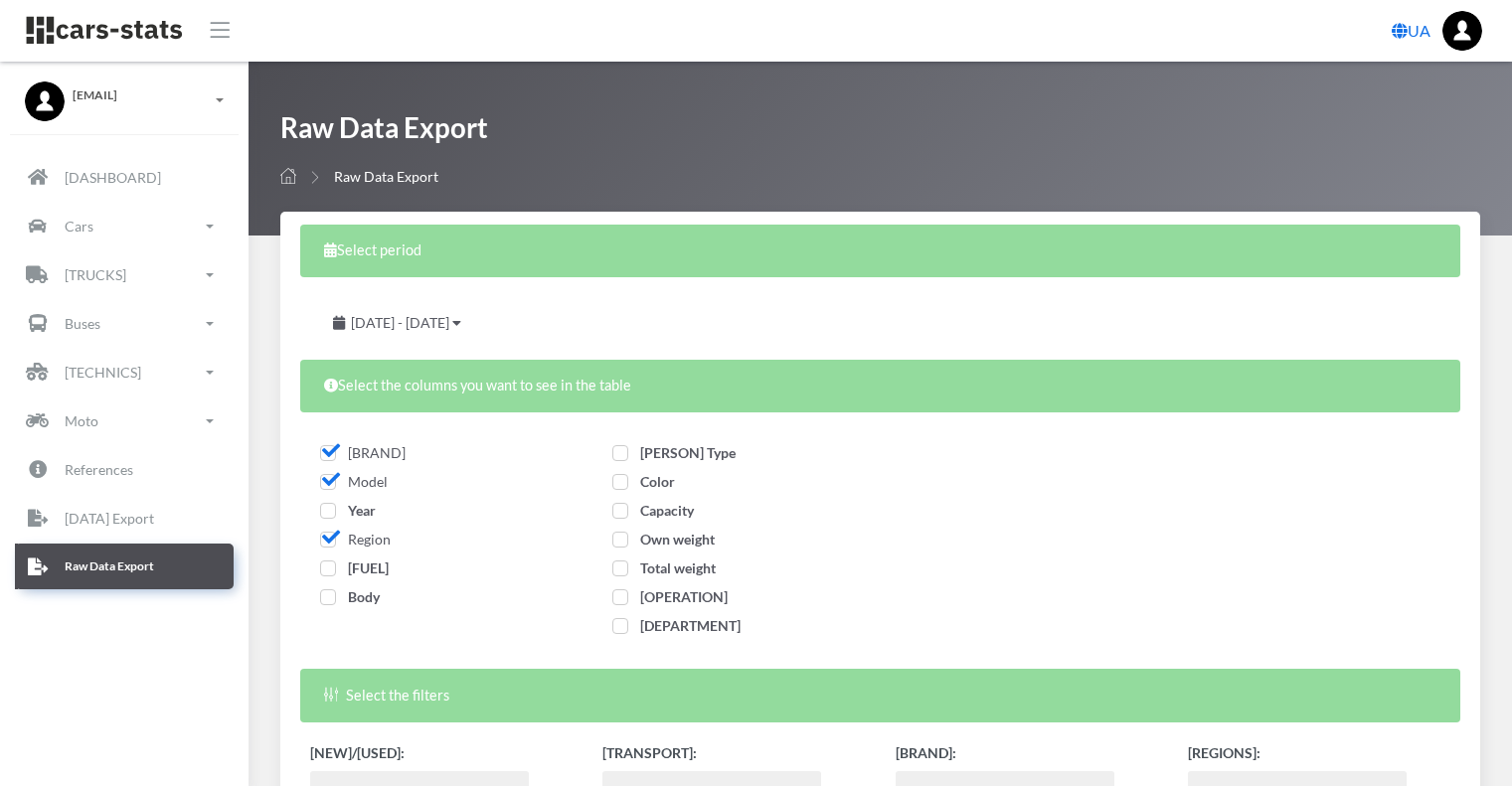 select 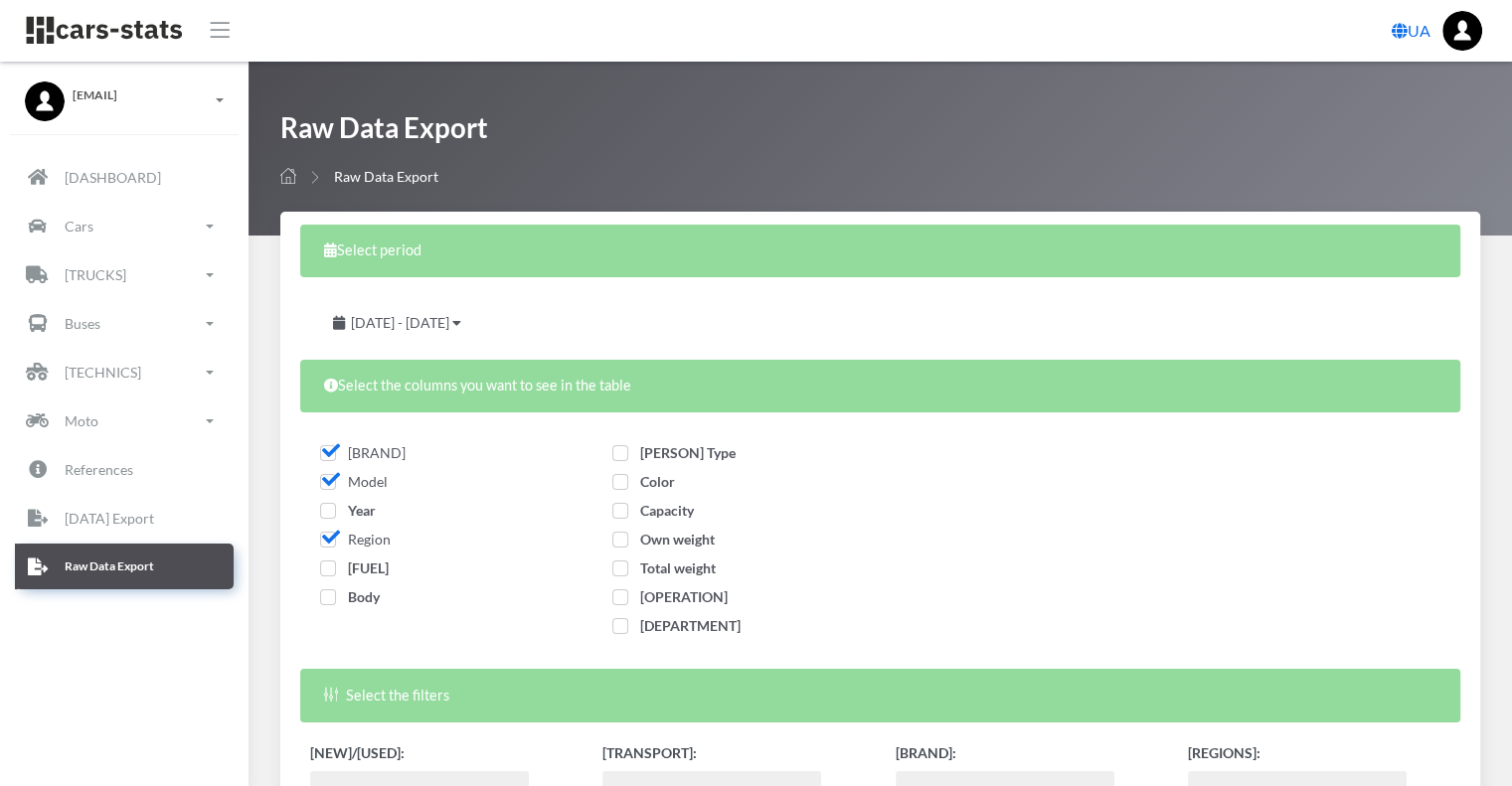 scroll, scrollTop: 15, scrollLeft: 15, axis: both 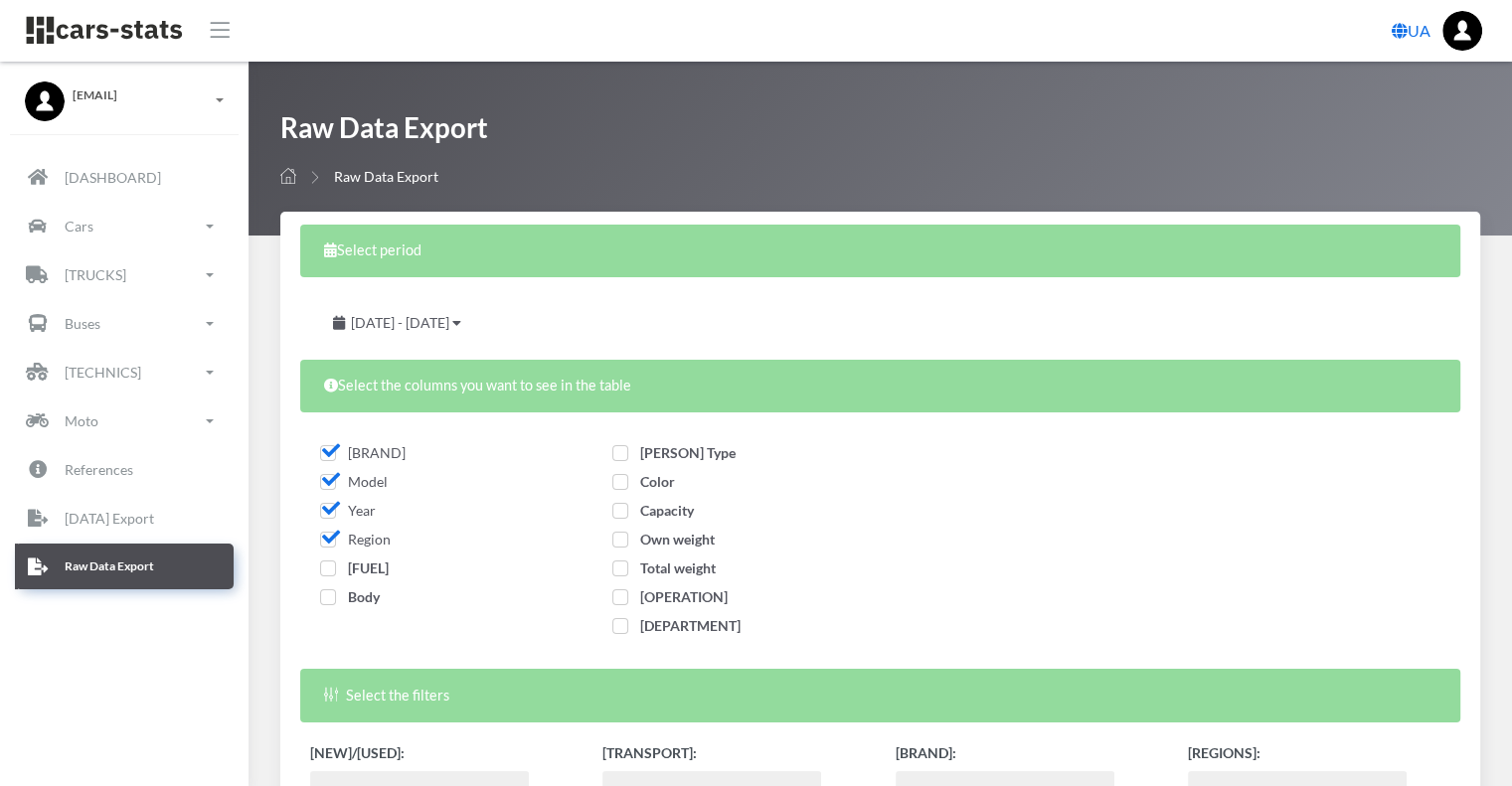 click on "[FUEL]" at bounding box center (354, 567) 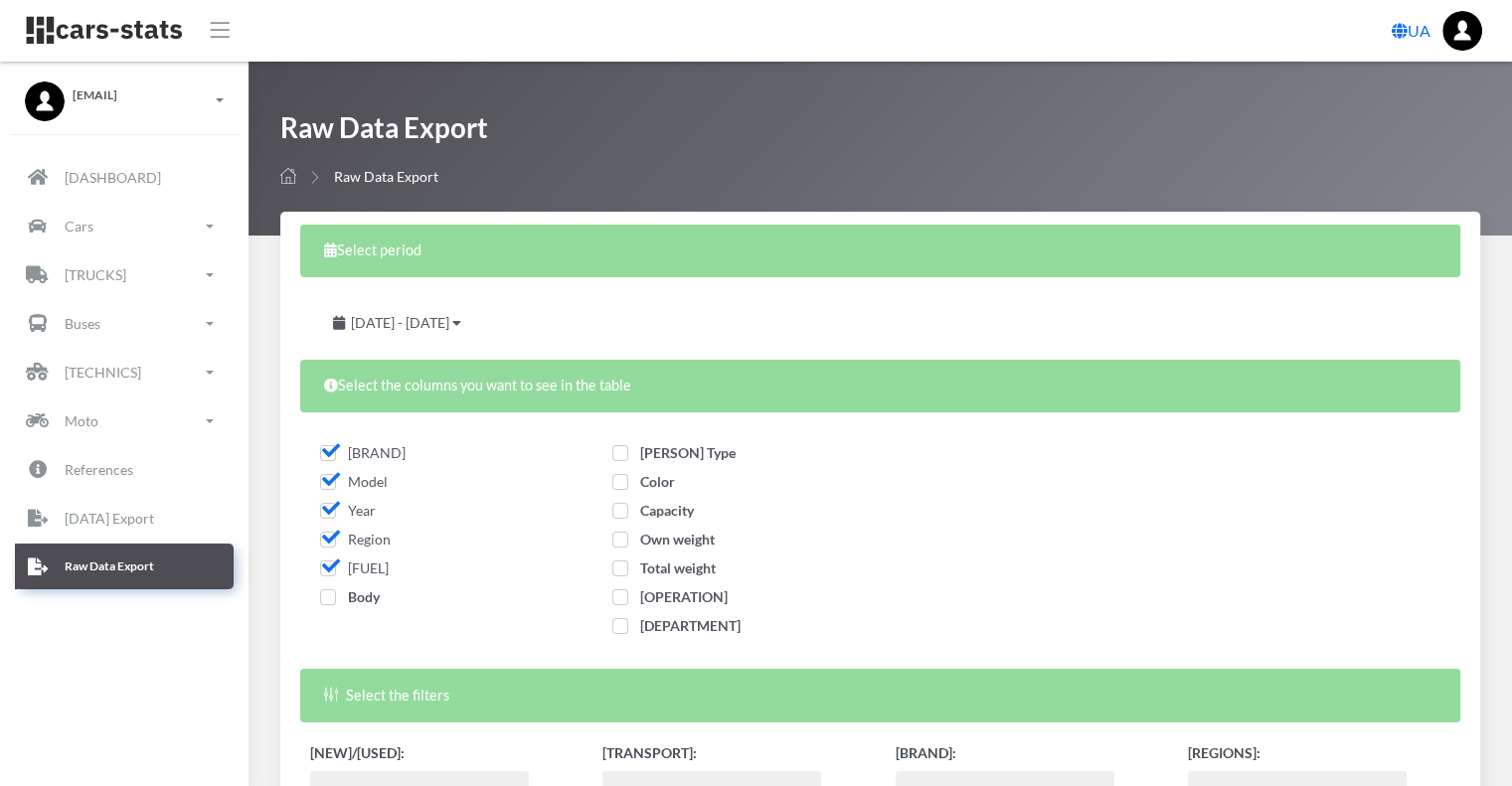 click on "Body" at bounding box center (350, 596) 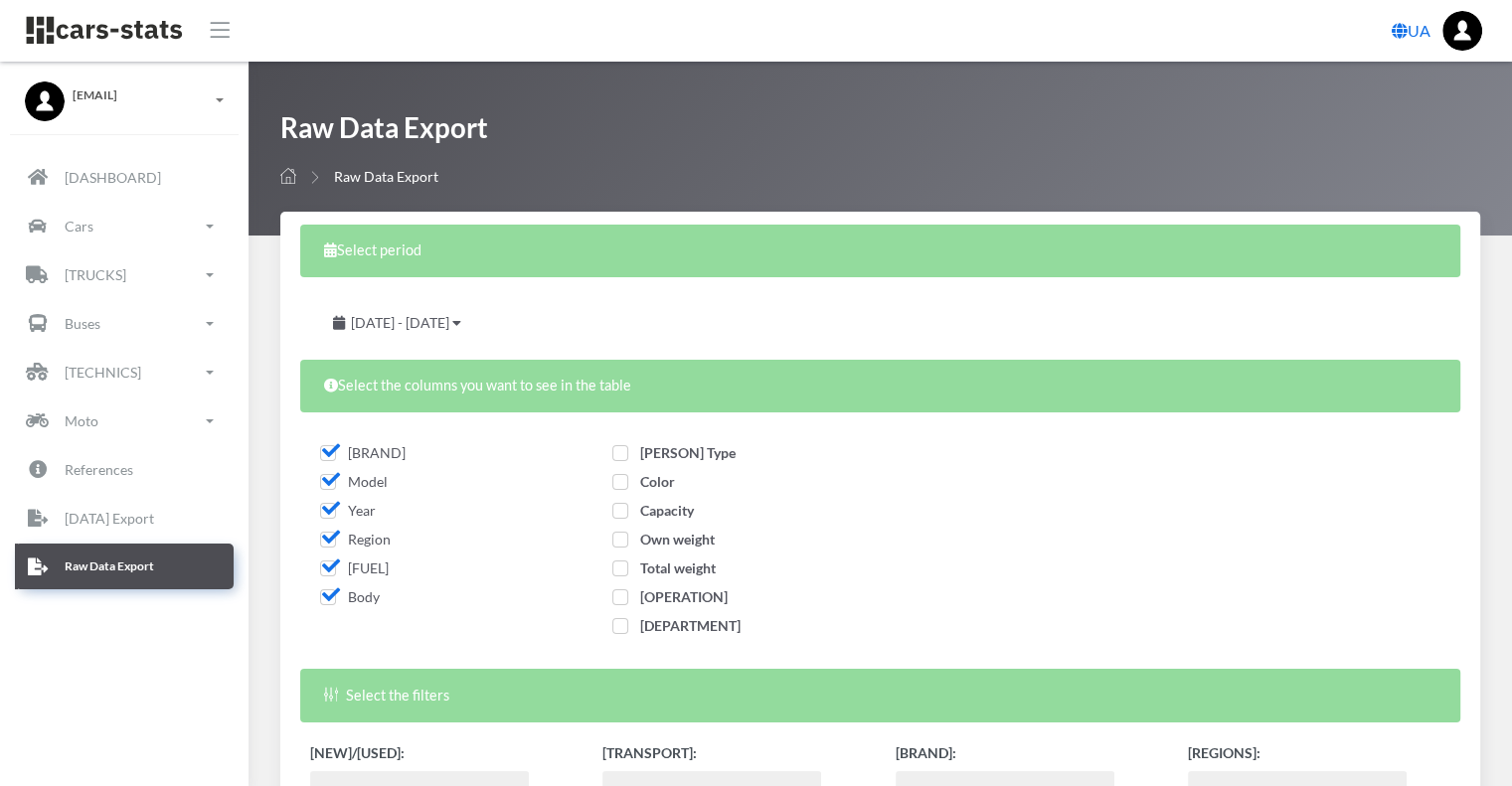click on "Person Type" at bounding box center [674, 452] 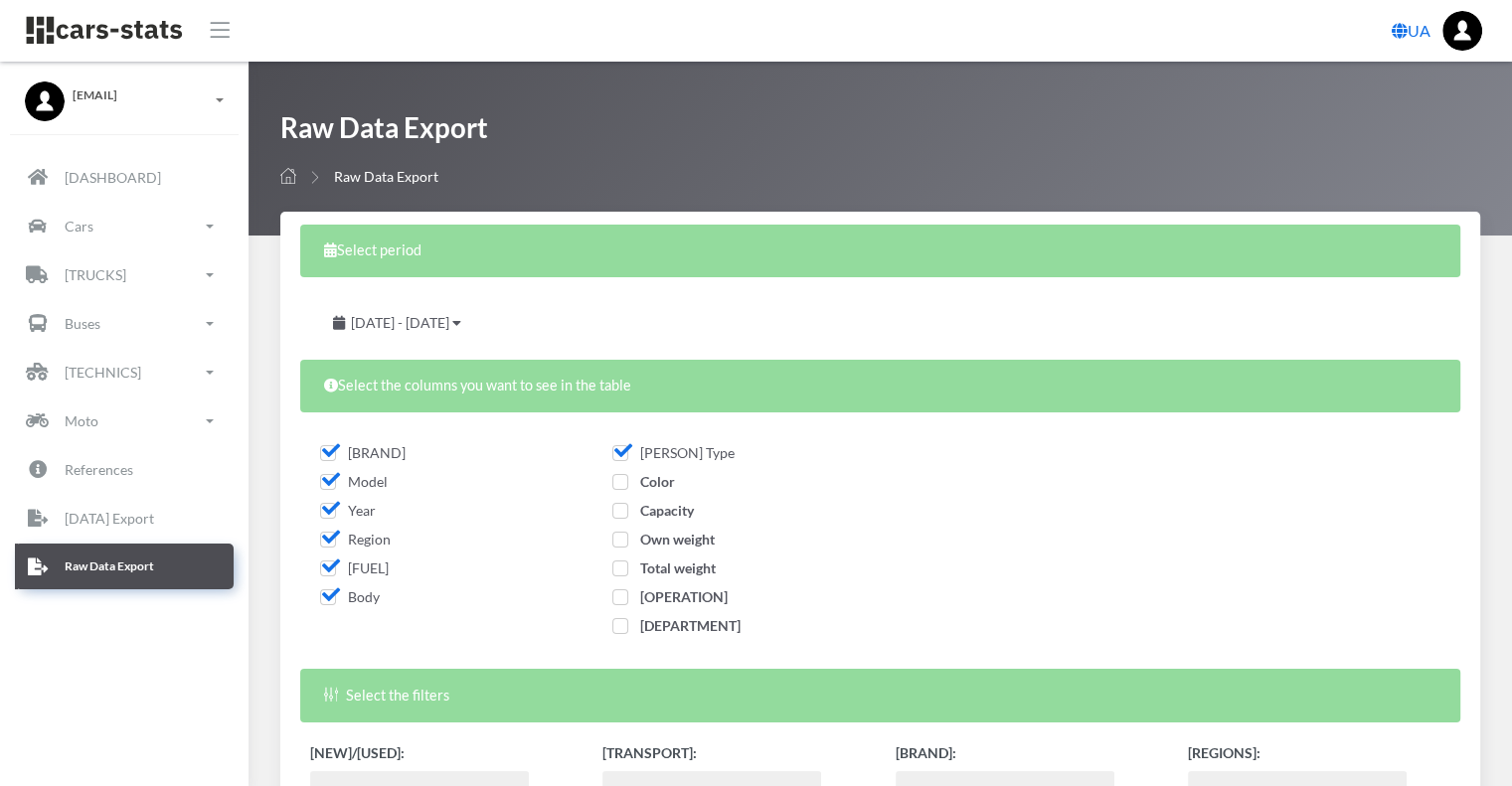 click on "Color" at bounding box center (643, 481) 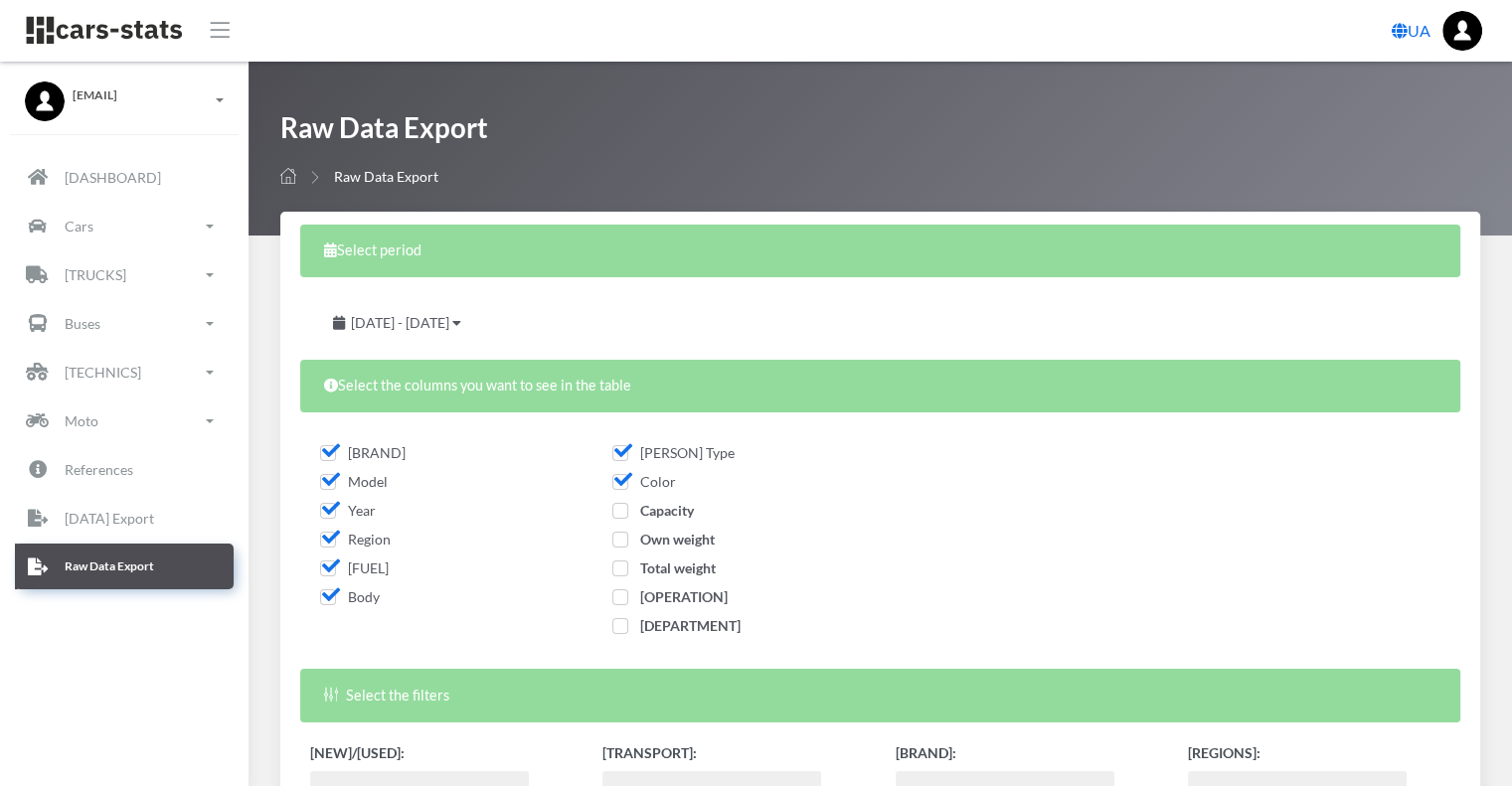 click on "Capacity" at bounding box center (653, 510) 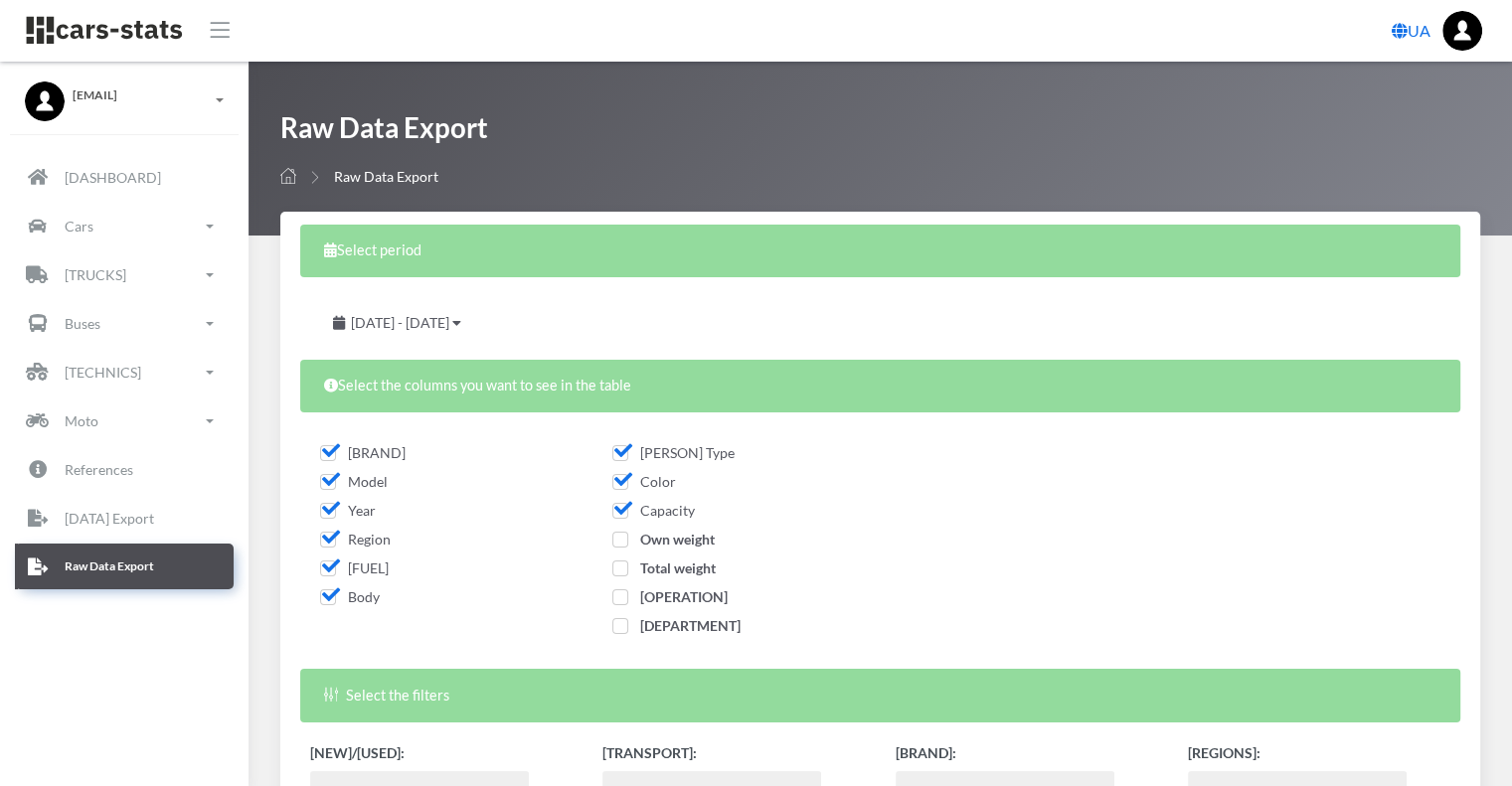 click on "Own weight" at bounding box center (663, 539) 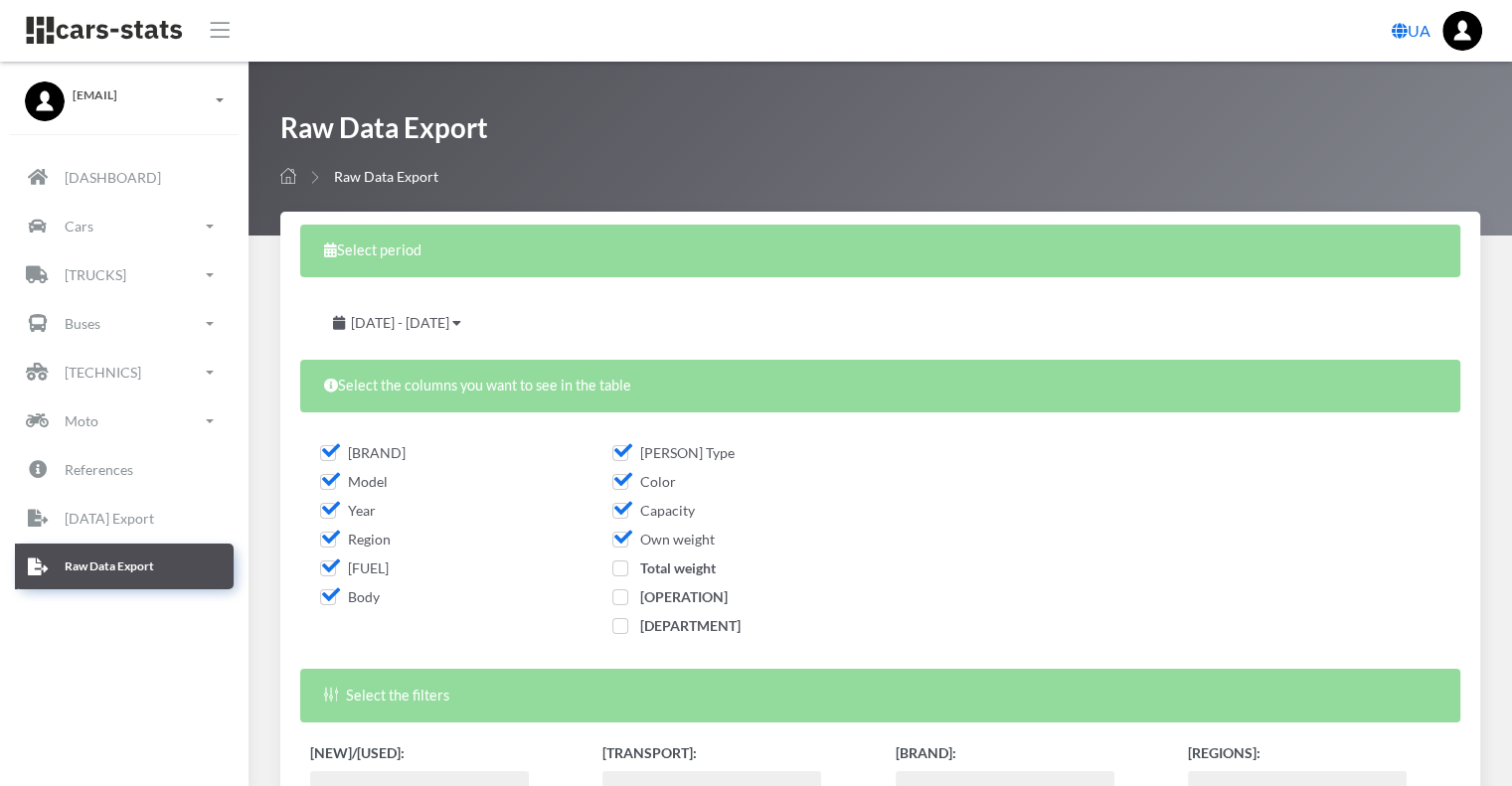 click on "Total weight" at bounding box center (664, 567) 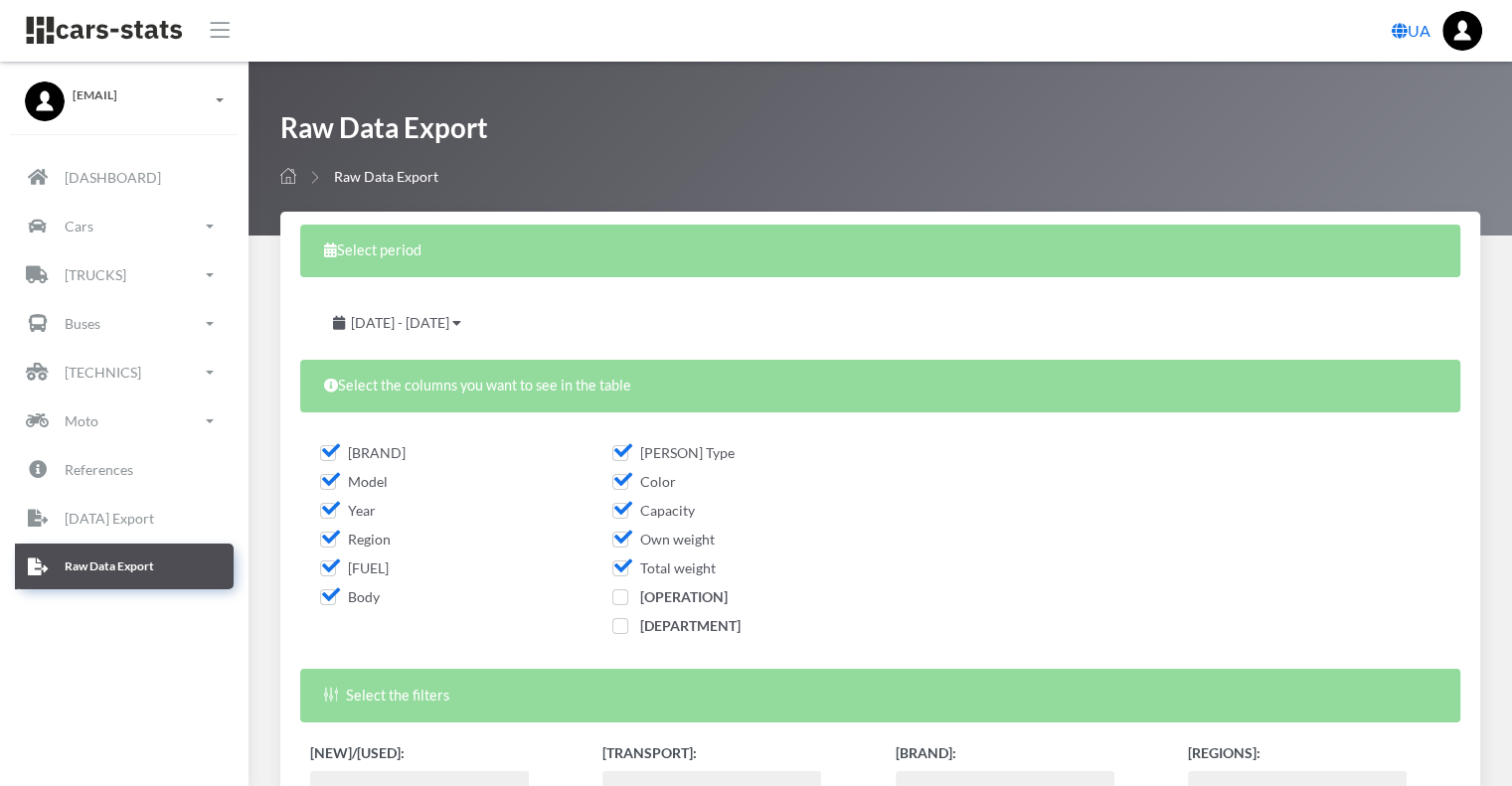 click on "[OPERATION_TYPE]" at bounding box center (670, 596) 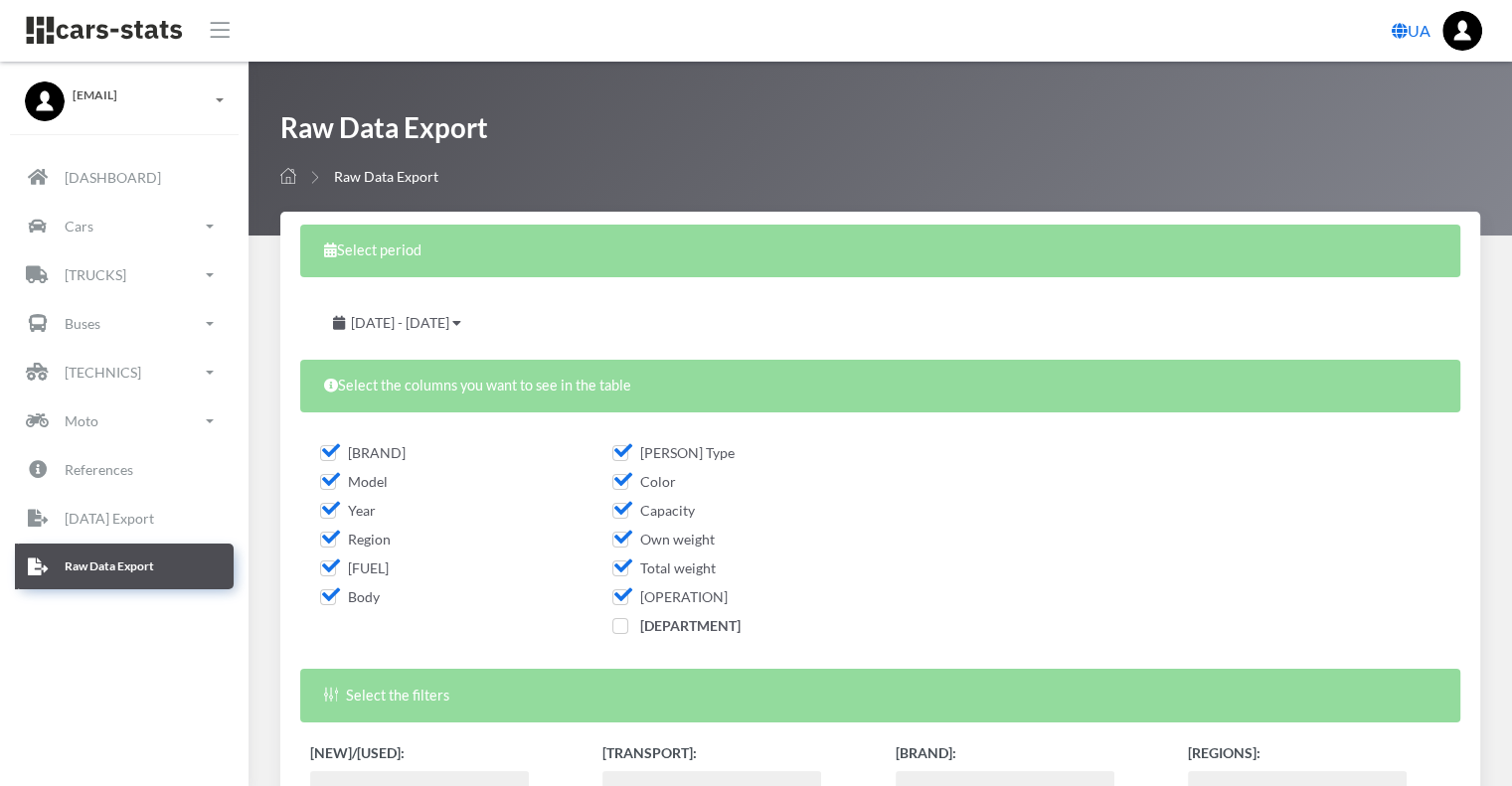 click on "Department" at bounding box center (676, 625) 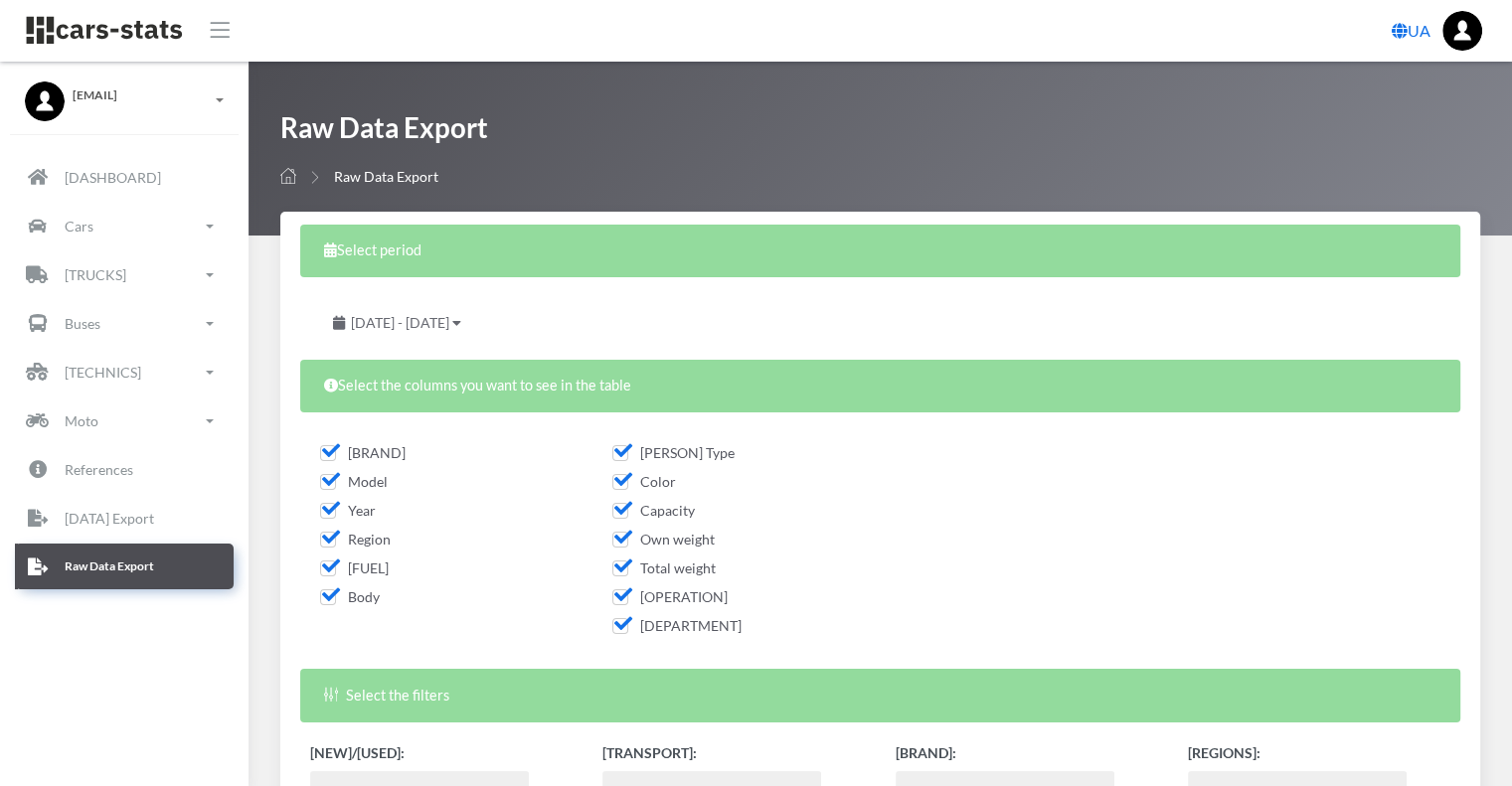 click on "June 23, 2025 - July 23, 2025" at bounding box center [398, 323] 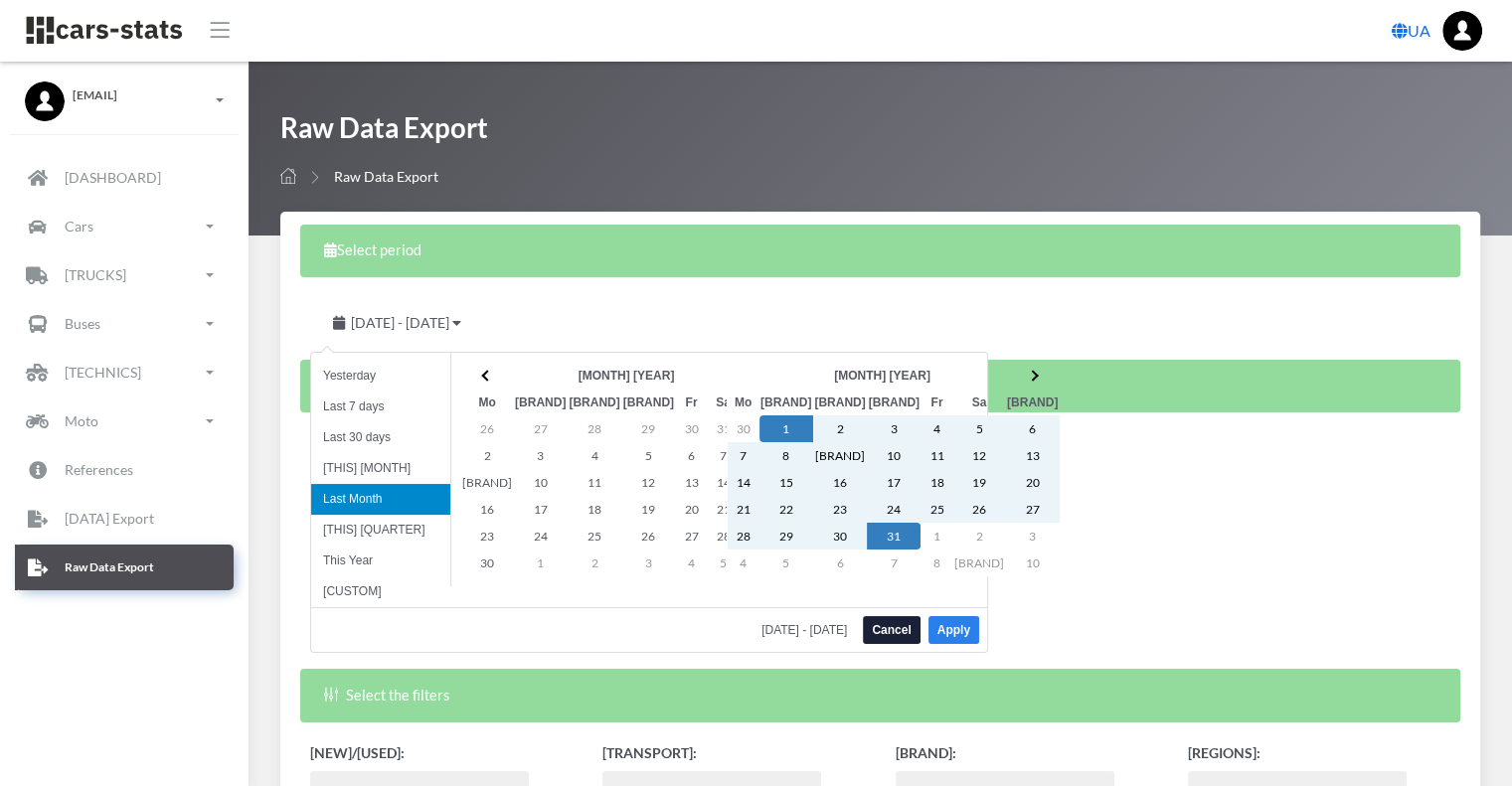 click on "Apply" at bounding box center [953, 630] 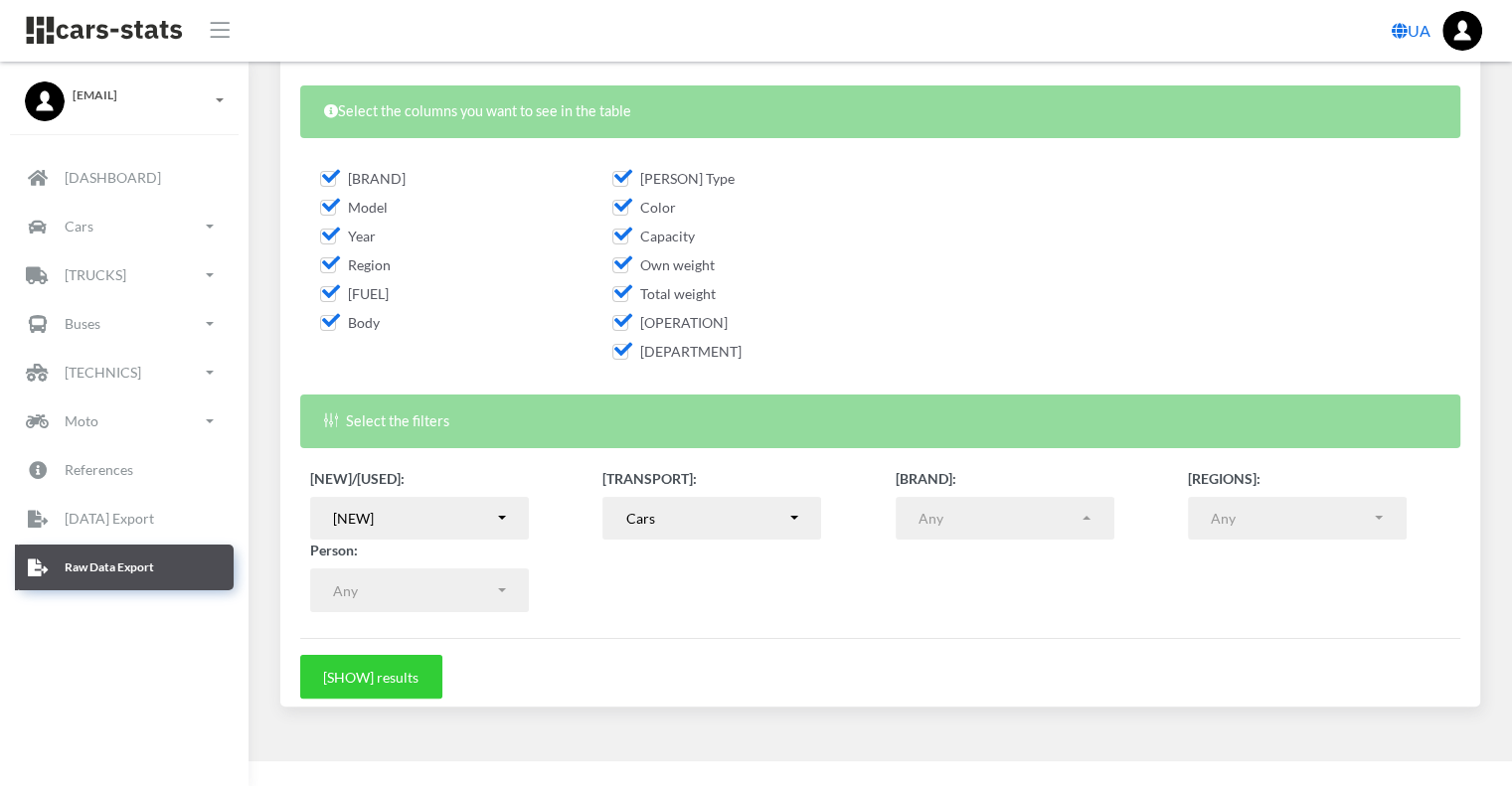 scroll, scrollTop: 277, scrollLeft: 0, axis: vertical 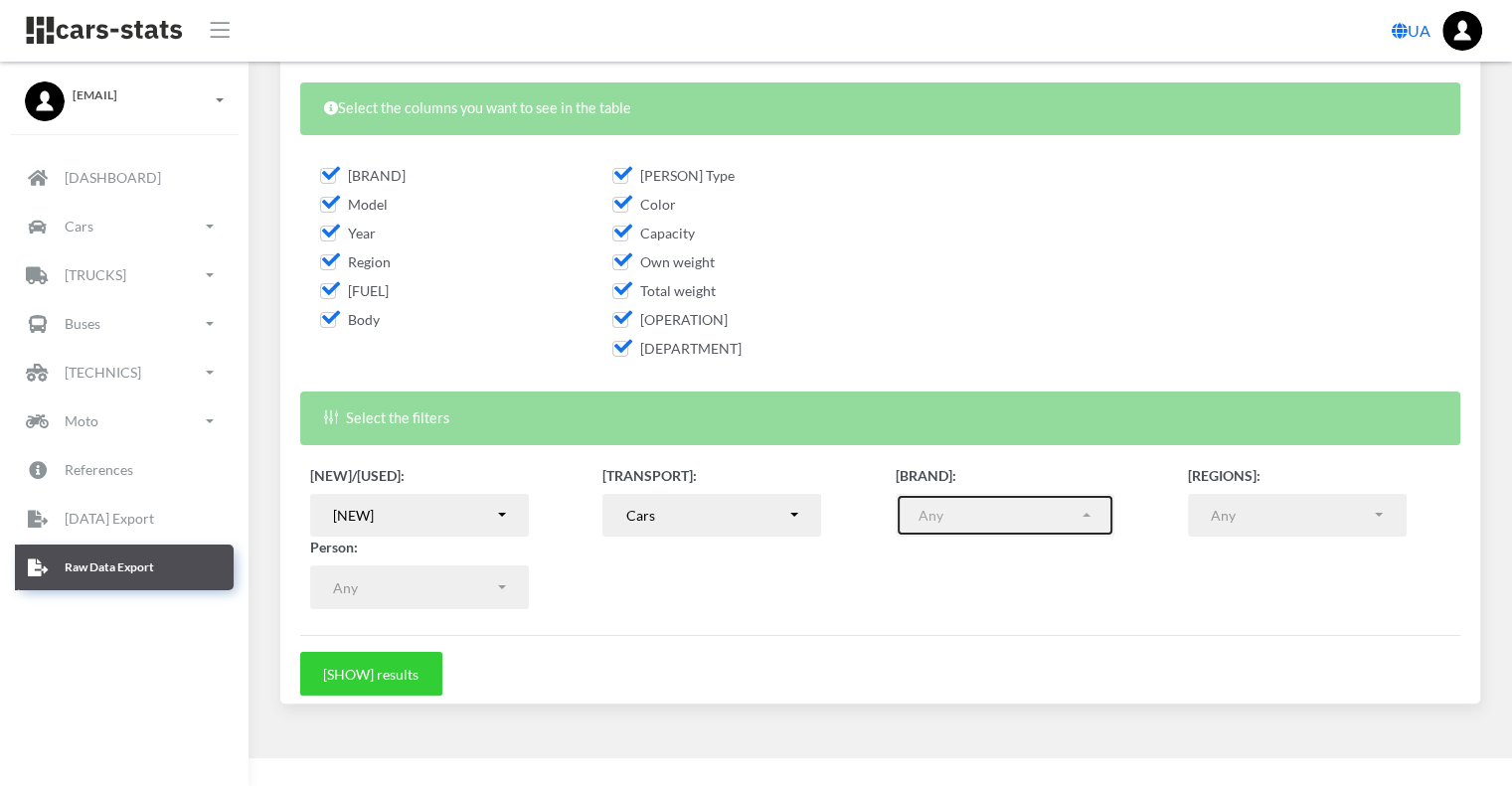 click on "Any" at bounding box center (999, 515) 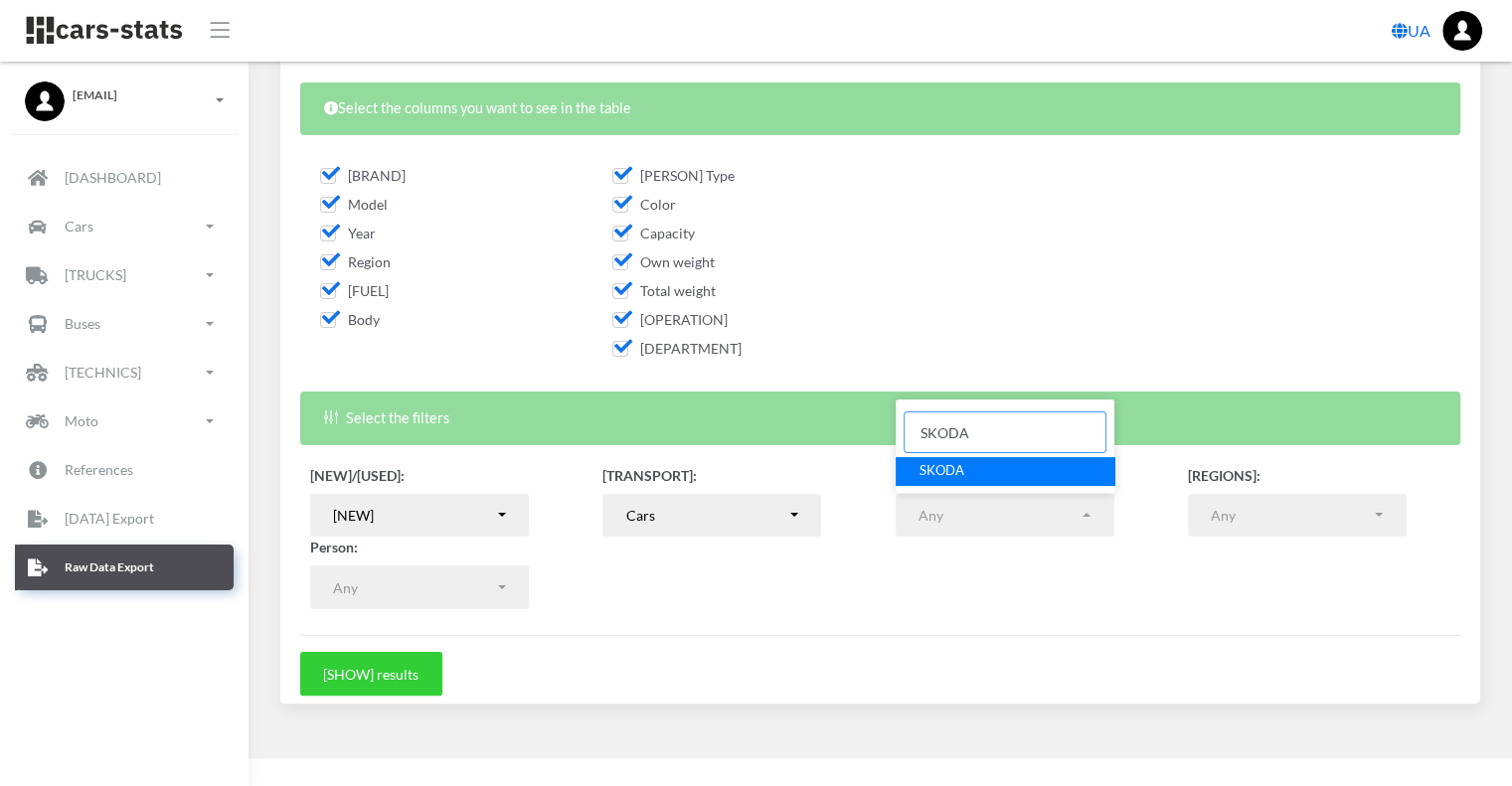 type on "SKODA" 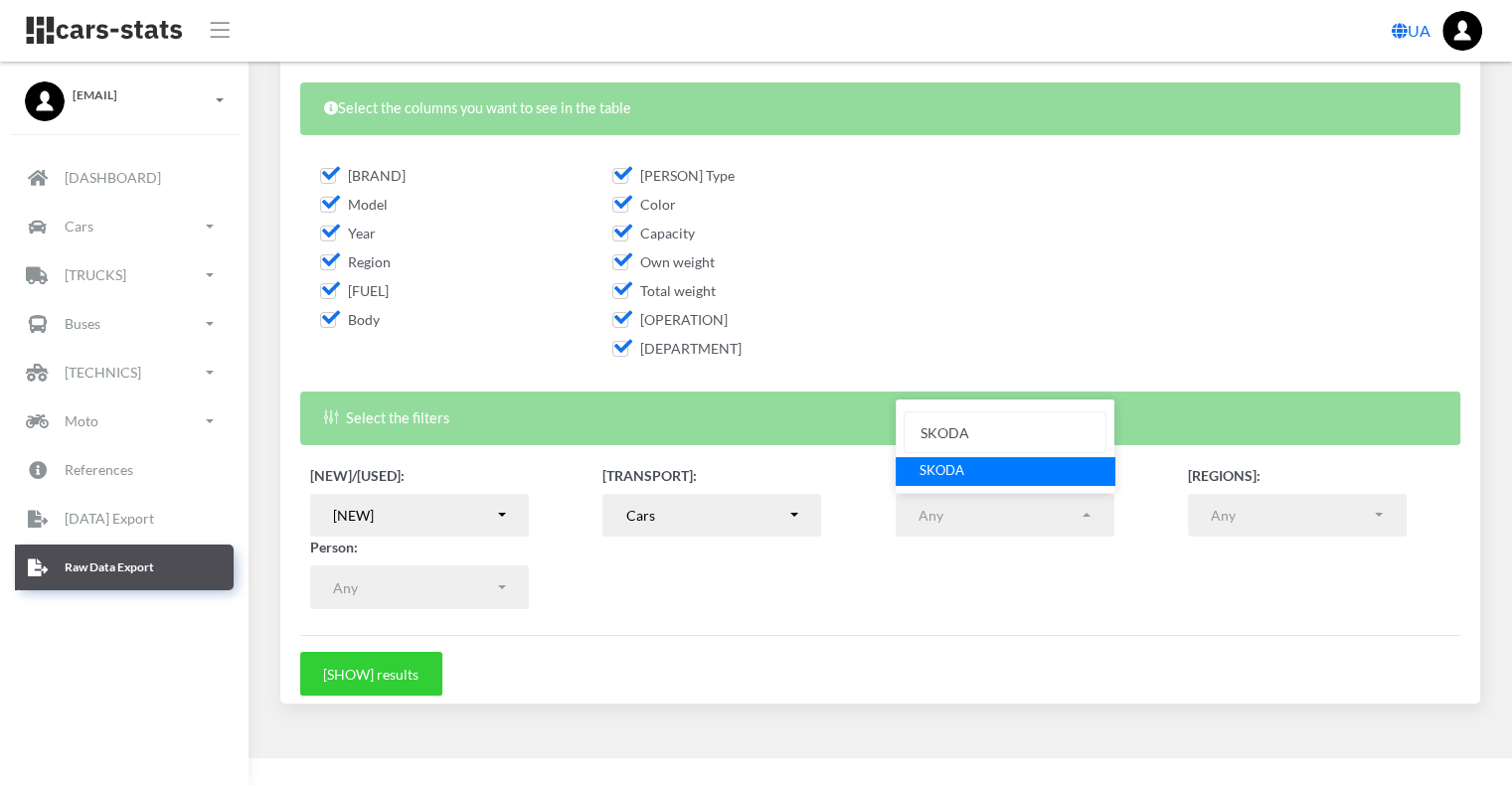 click on "New/Used:
New
Used
Re-registration
Auctions
Leasing
LPG re-equipment
Re-equipment
New
Transport:" at bounding box center [880, 538] 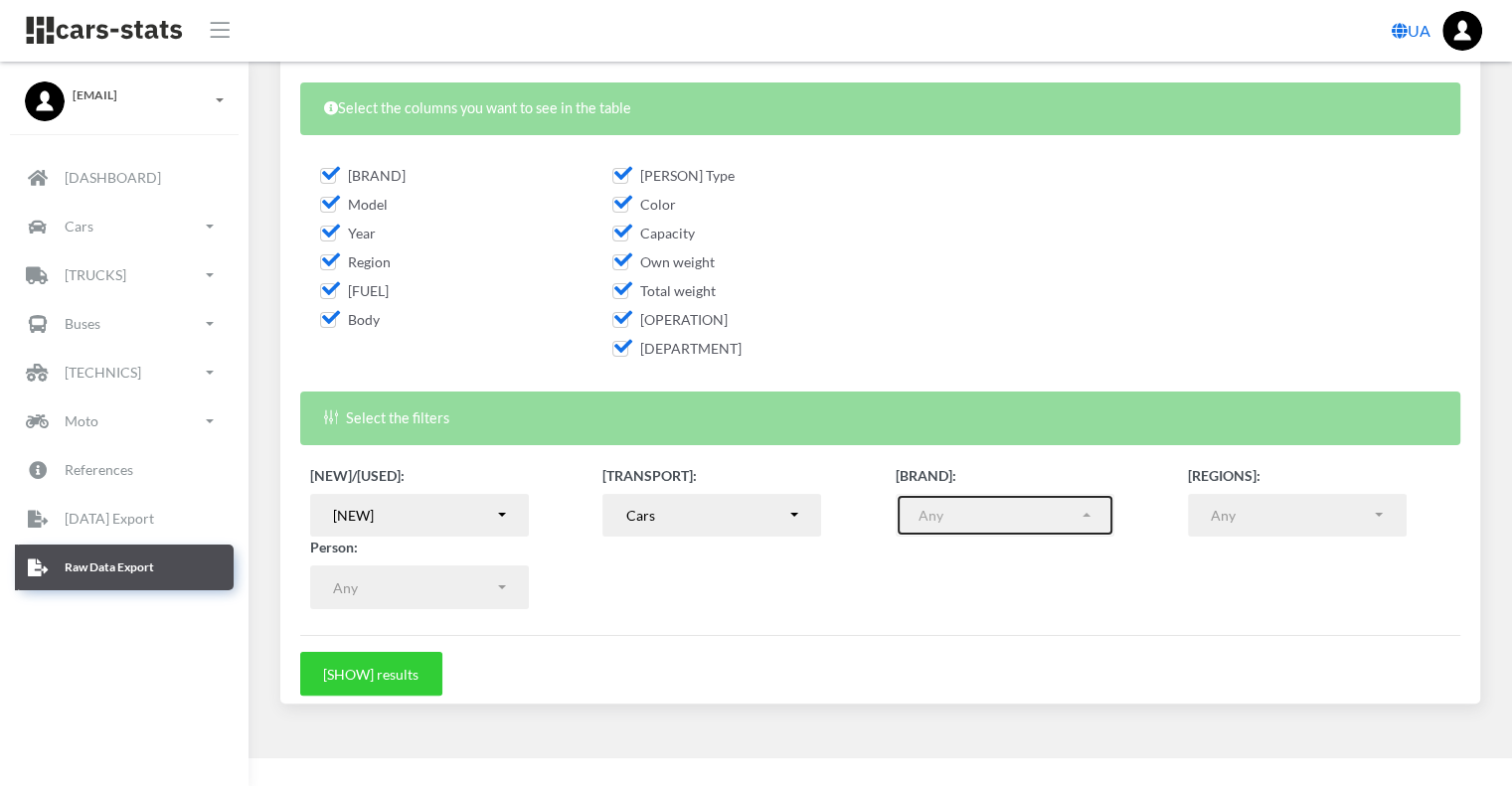 click on "Any" at bounding box center (999, 515) 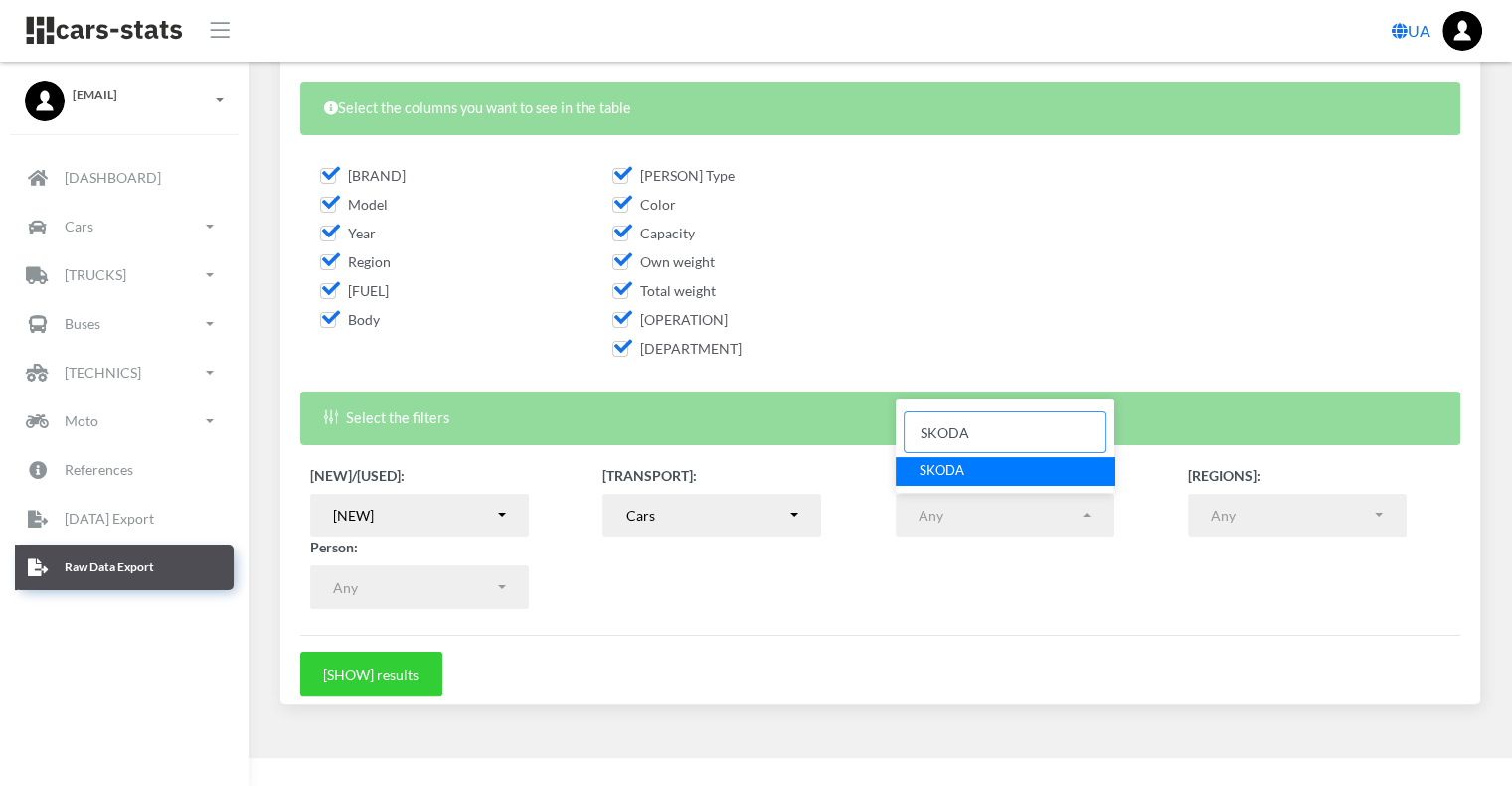 type on "SKODA" 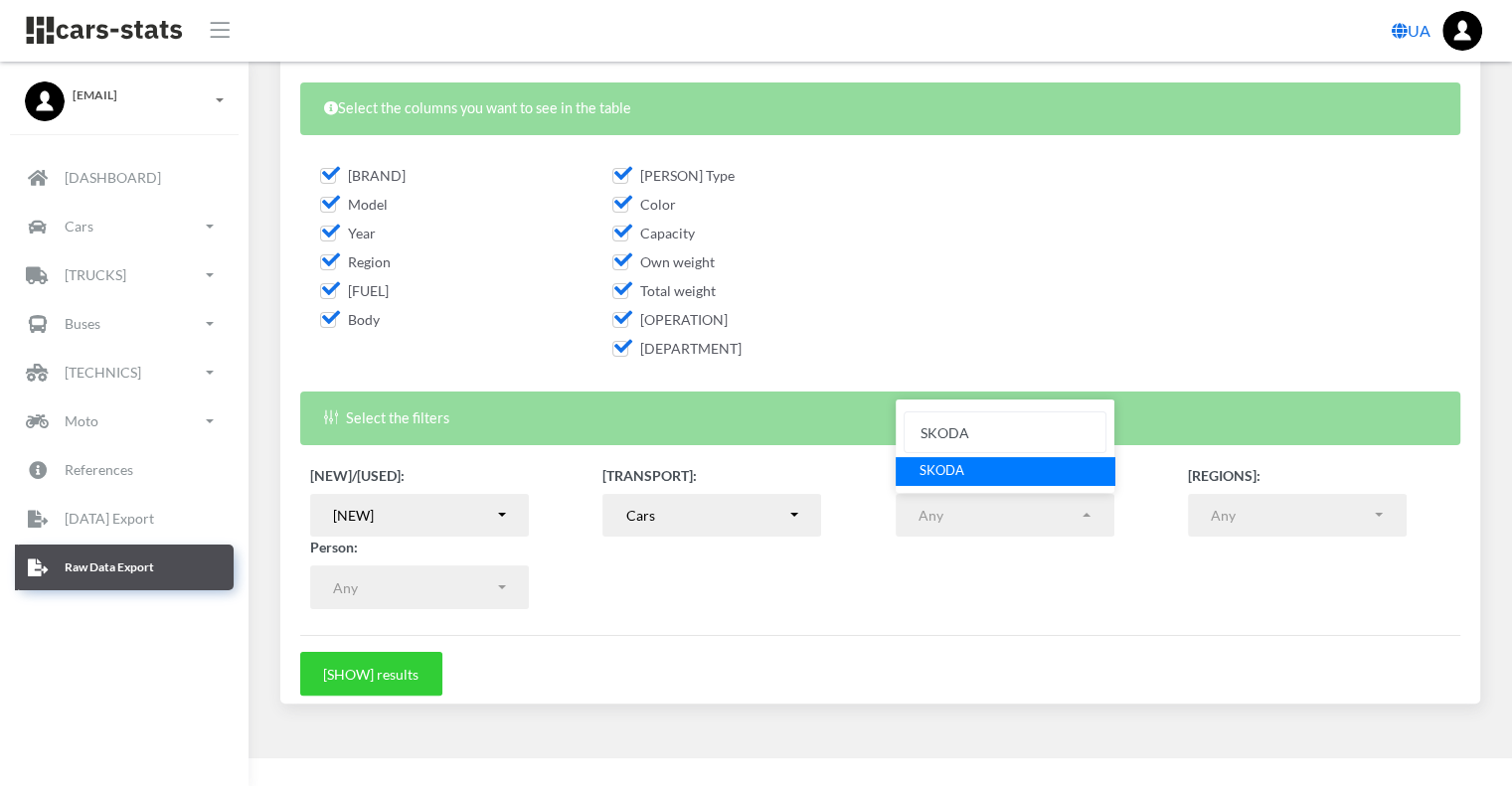 click on "SKODA" at bounding box center [1005, 471] 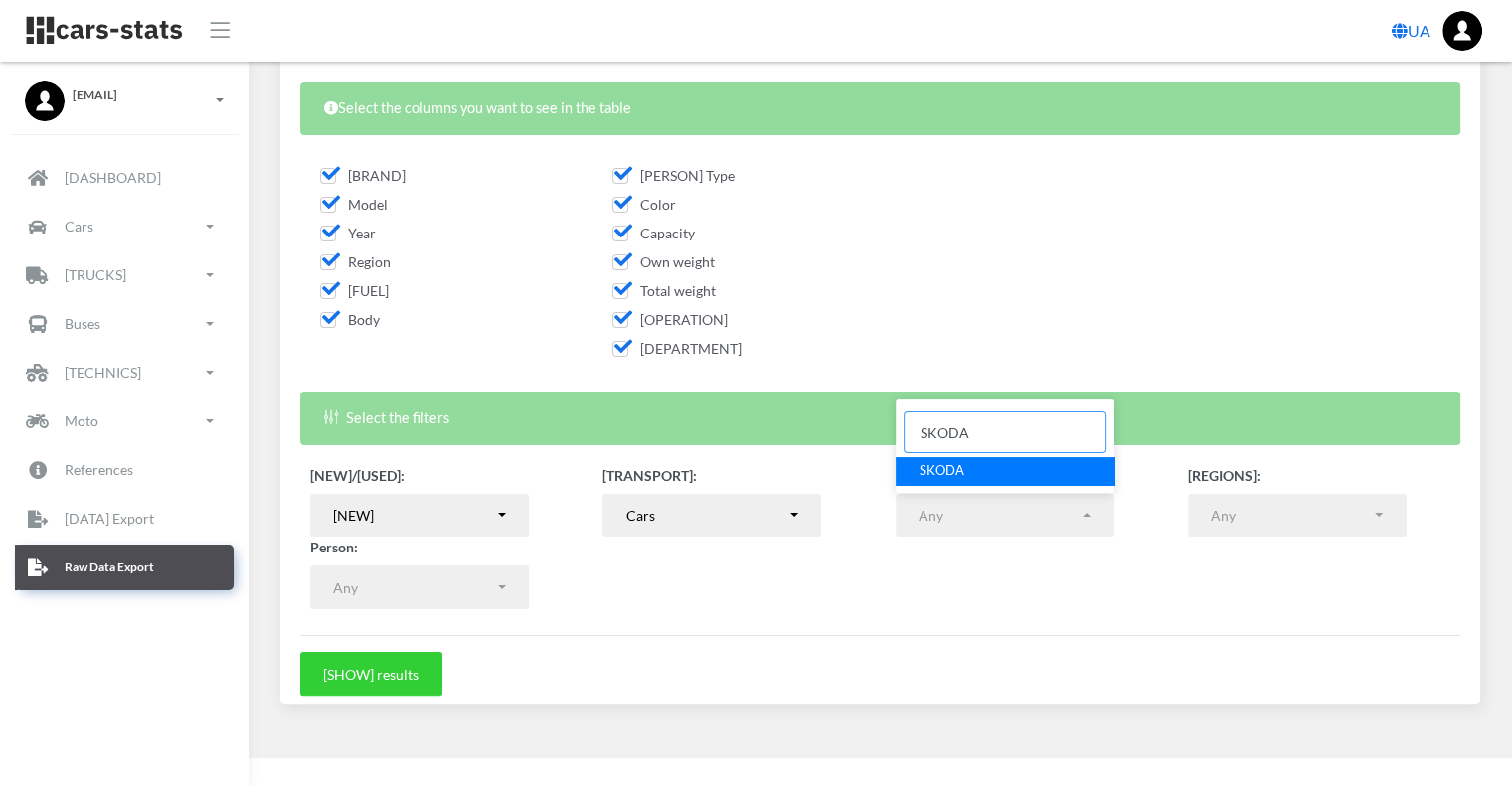 select on "SKODA" 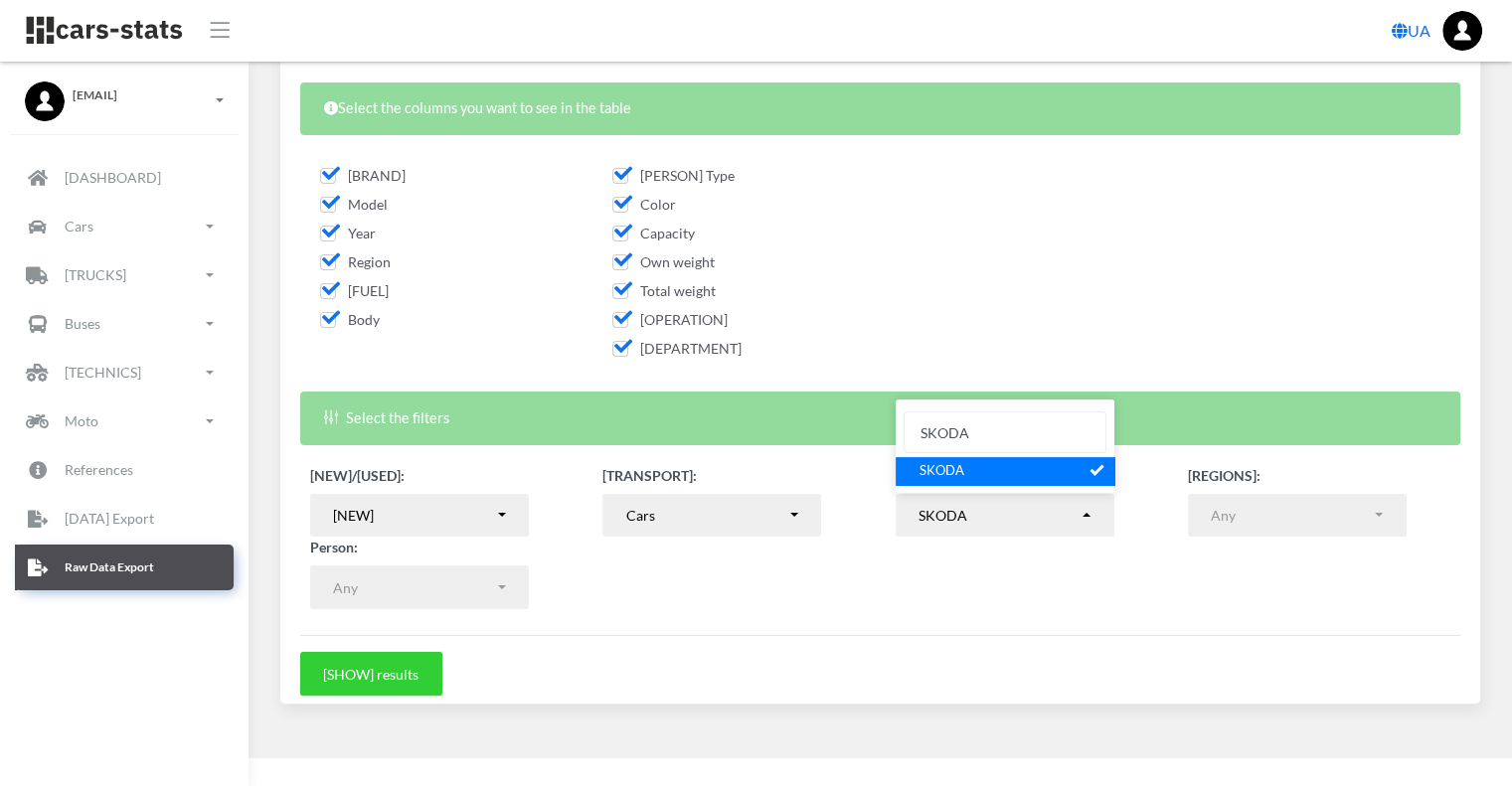 click on "New/Used:
New
Used
Re-registration
Auctions
Leasing
LPG re-equipment
Re-equipment
New
Transport:" at bounding box center (880, 538) 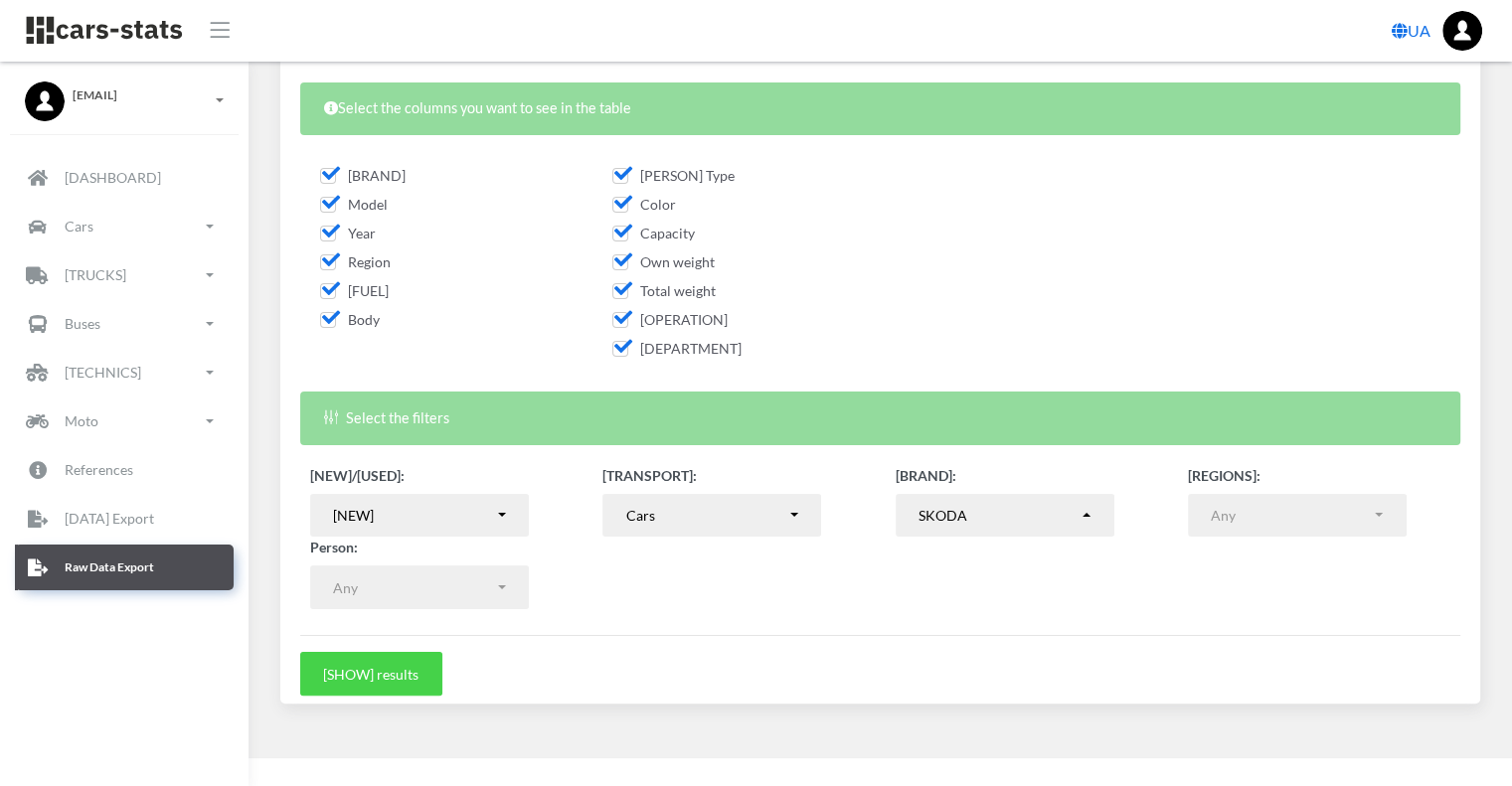 drag, startPoint x: 383, startPoint y: 683, endPoint x: 721, endPoint y: 544, distance: 365.46546 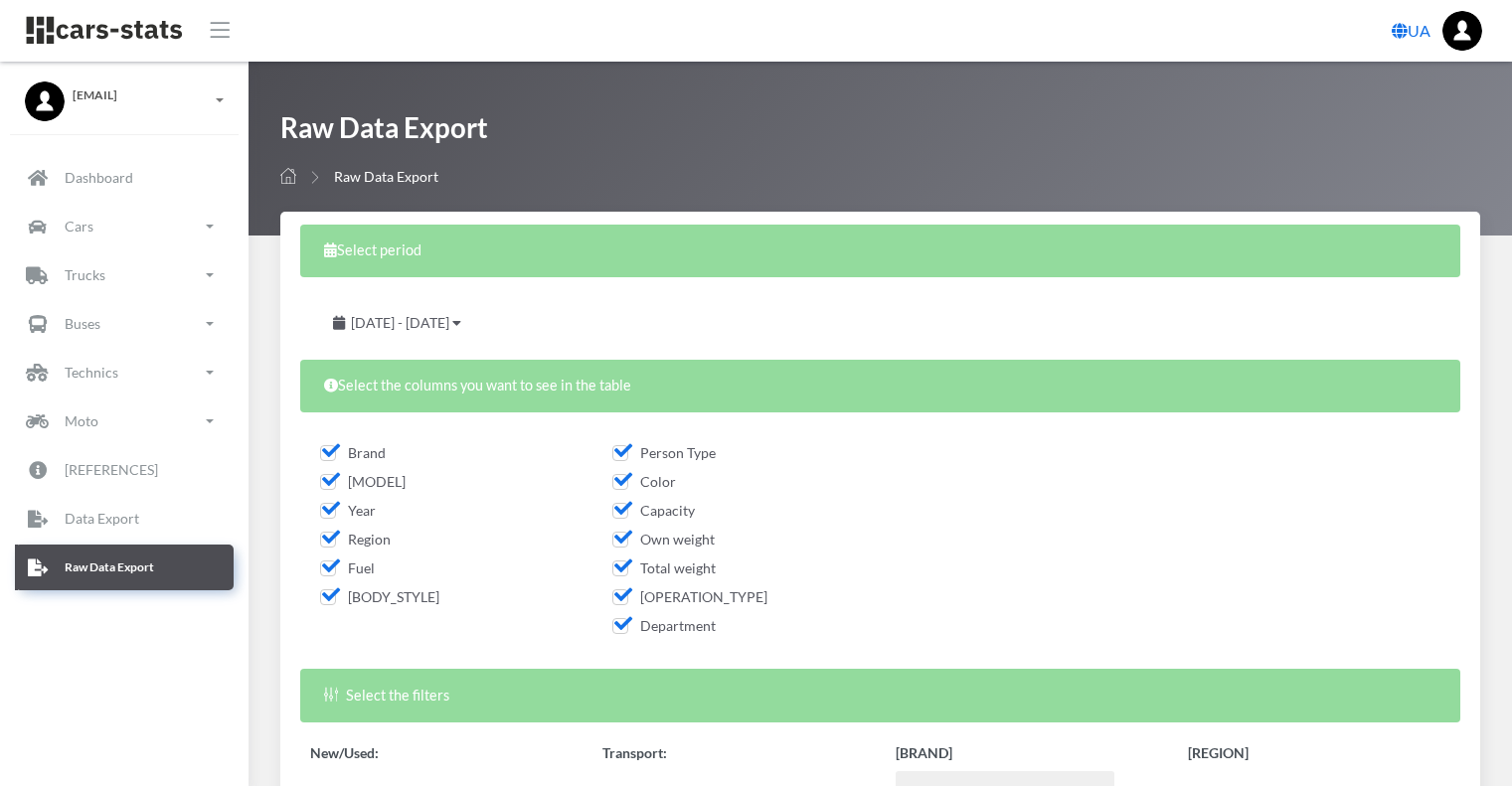 select on "SKODA" 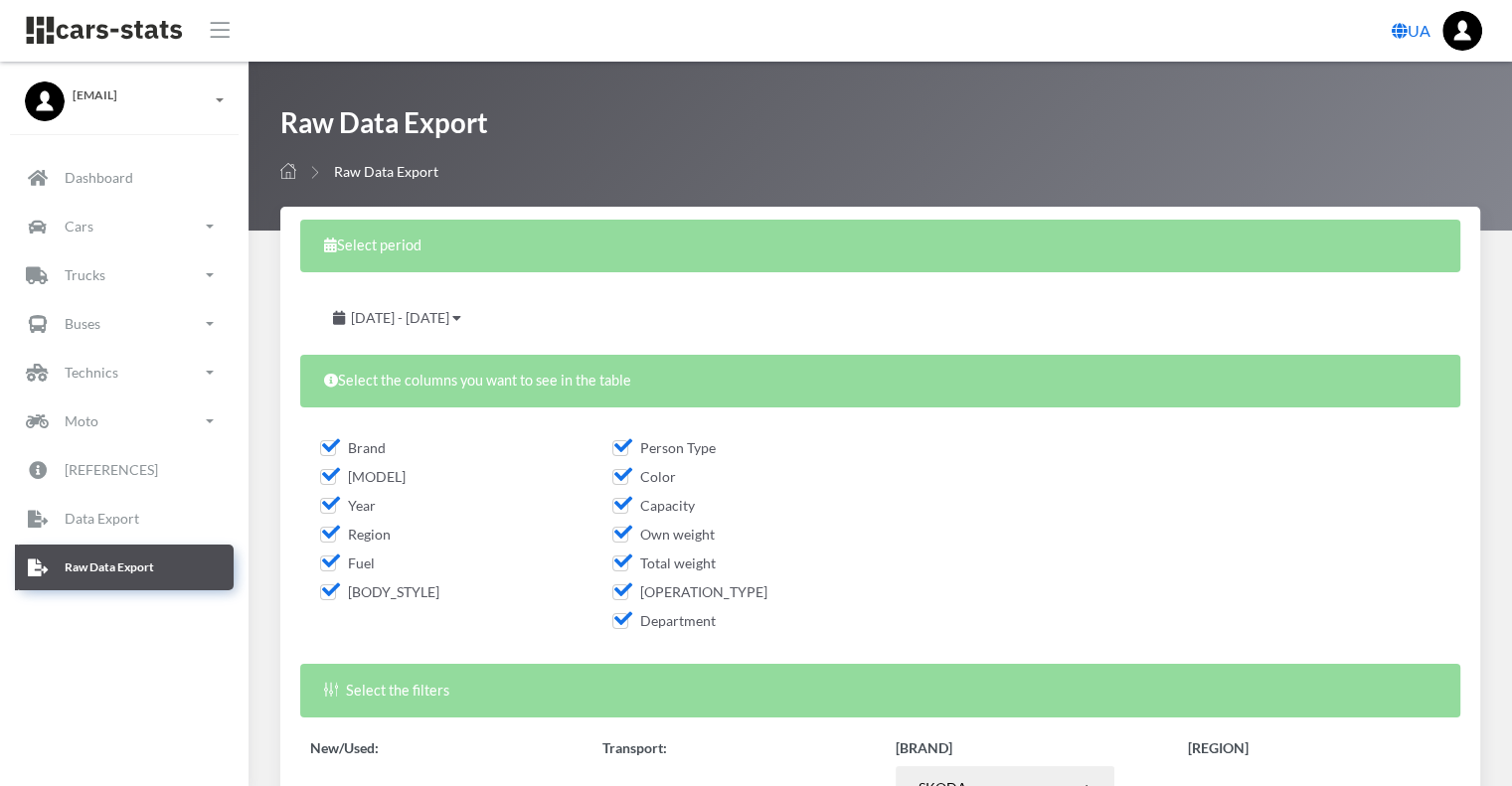 scroll, scrollTop: 397, scrollLeft: 0, axis: vertical 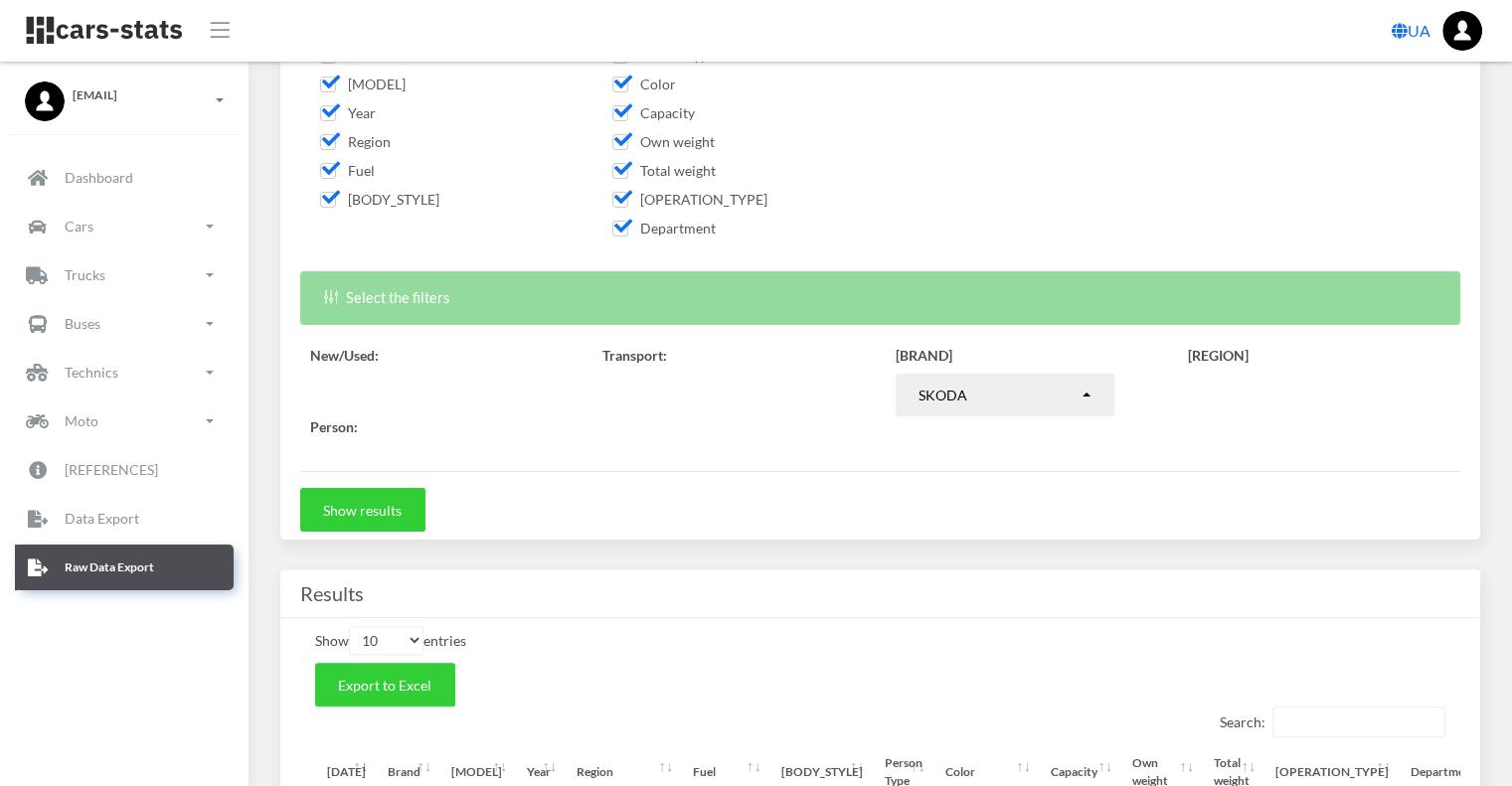 select 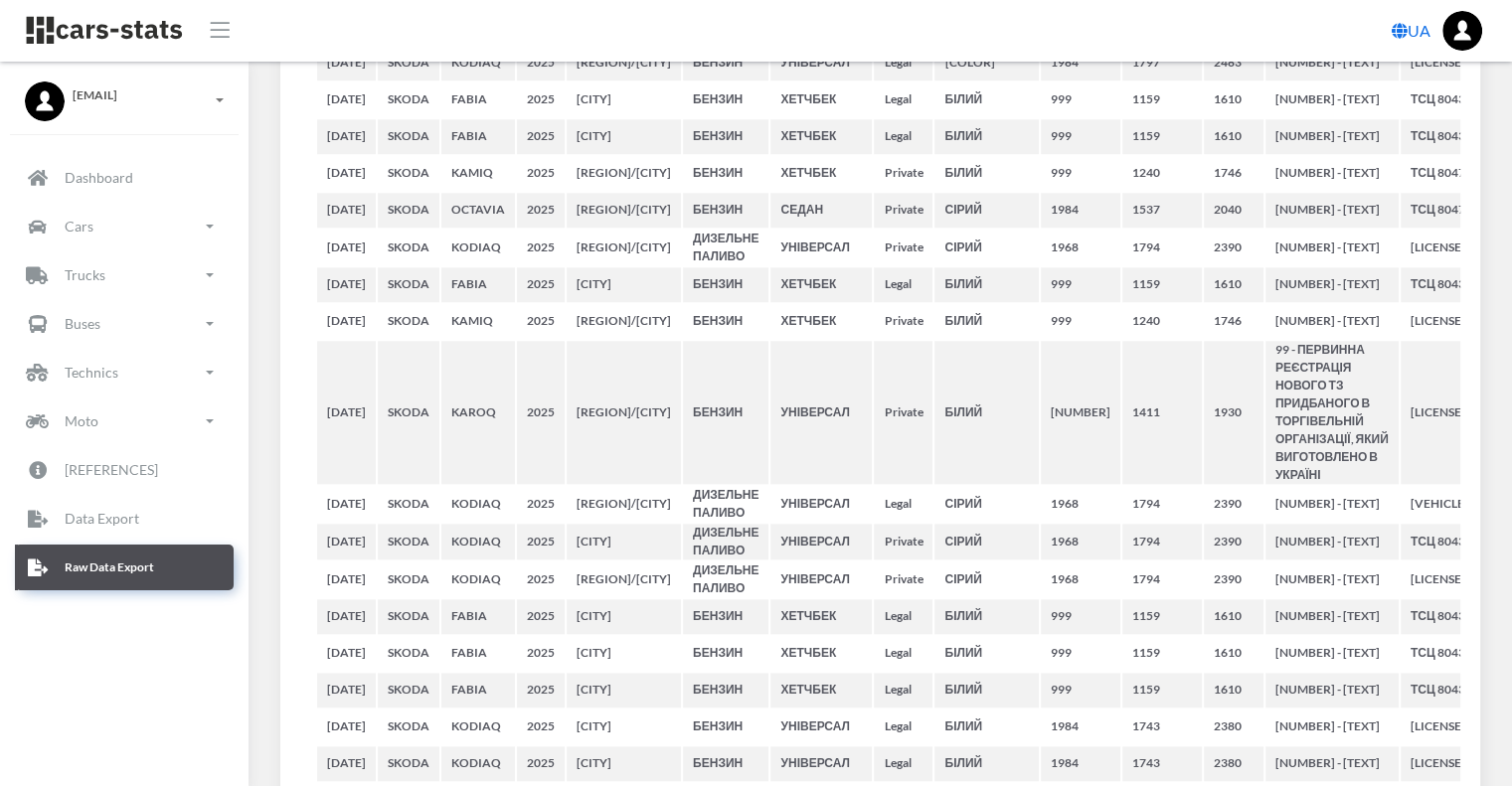 scroll, scrollTop: 2186, scrollLeft: 0, axis: vertical 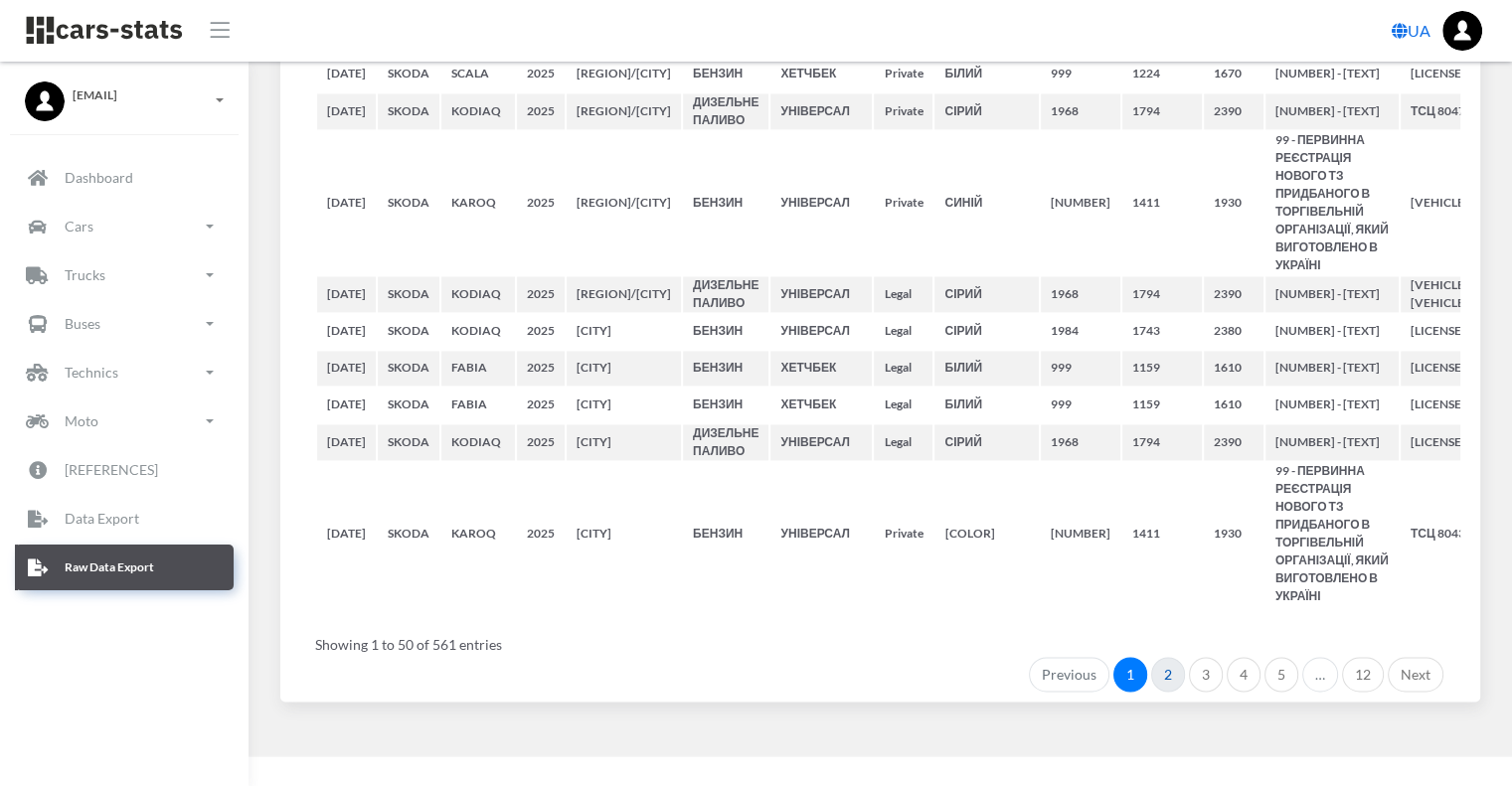 click on "2" at bounding box center [1168, 675] 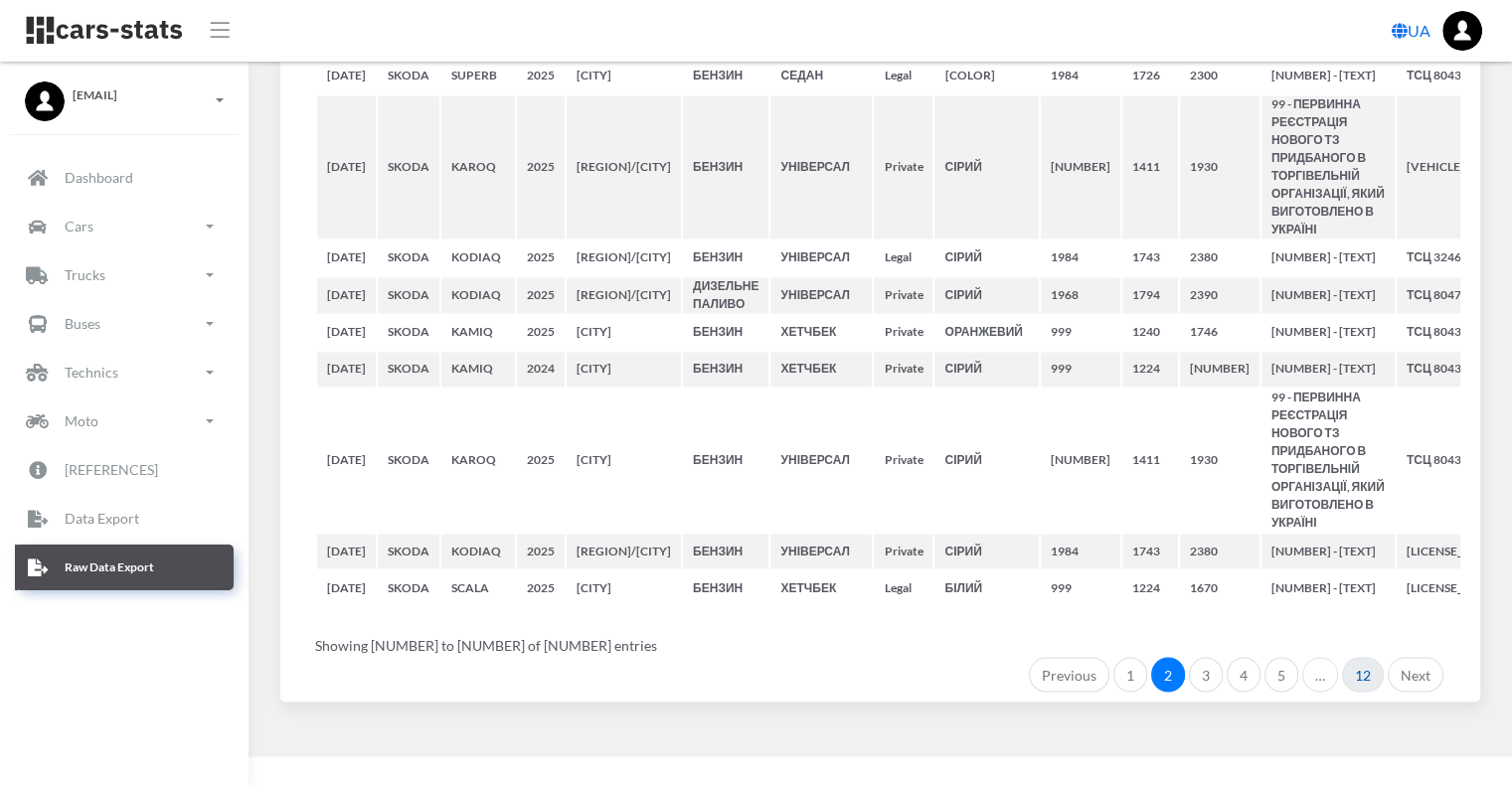 click on "12" at bounding box center (1363, 675) 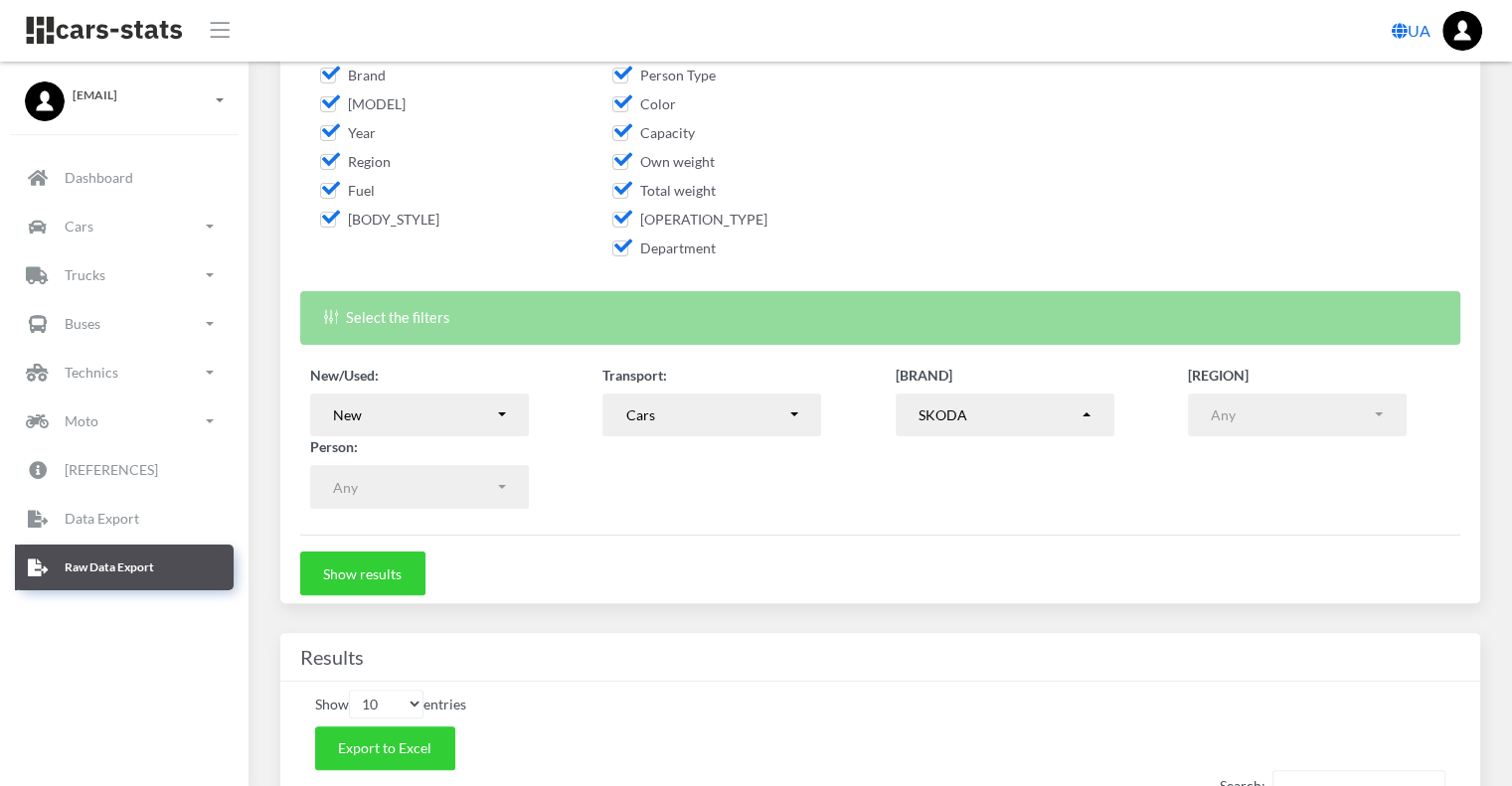 scroll, scrollTop: 335, scrollLeft: 0, axis: vertical 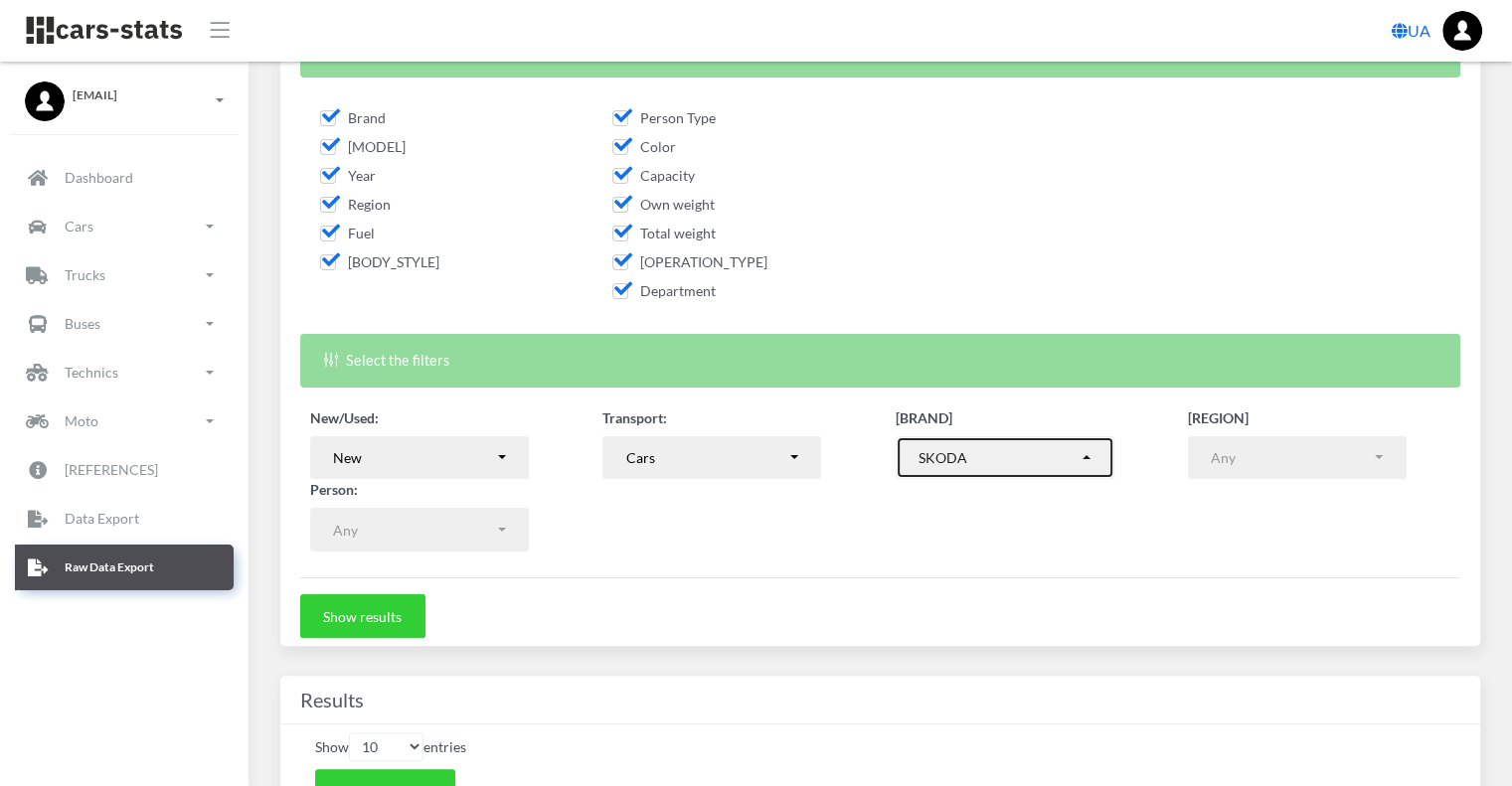 click on "SKODA" at bounding box center [1005, 458] 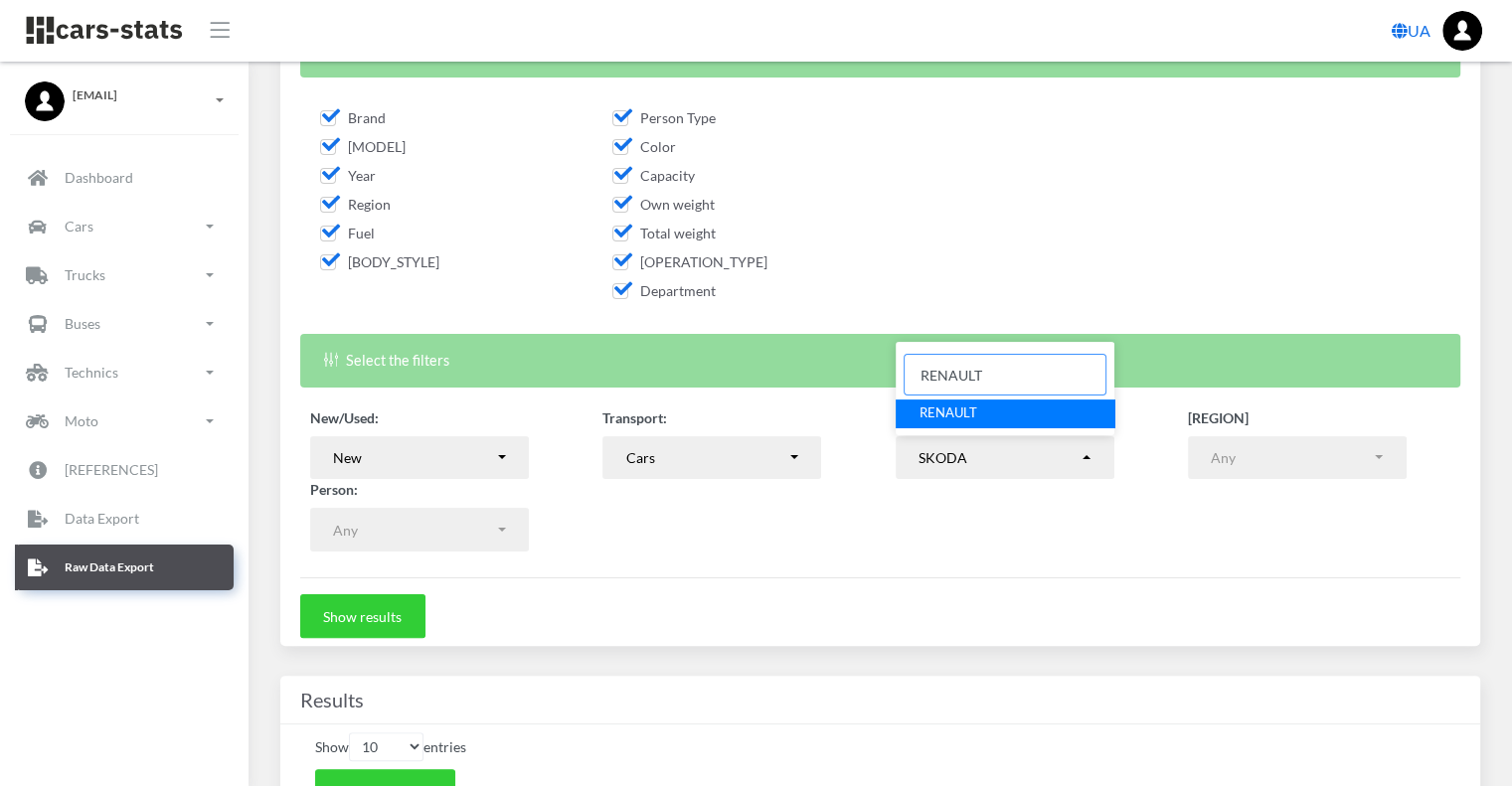 type on "RENAULT" 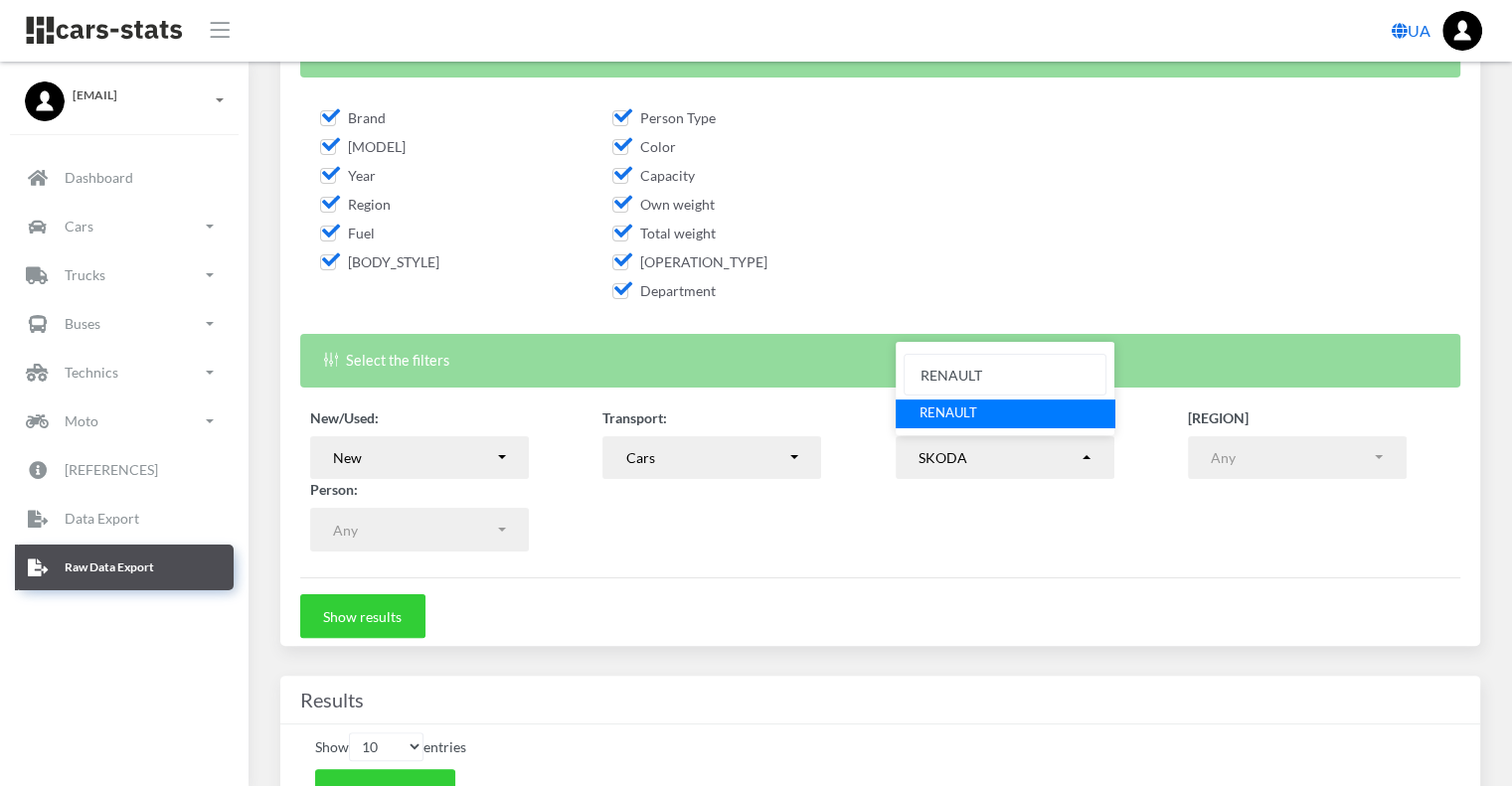 click on "RENAULT" at bounding box center [1005, 413] 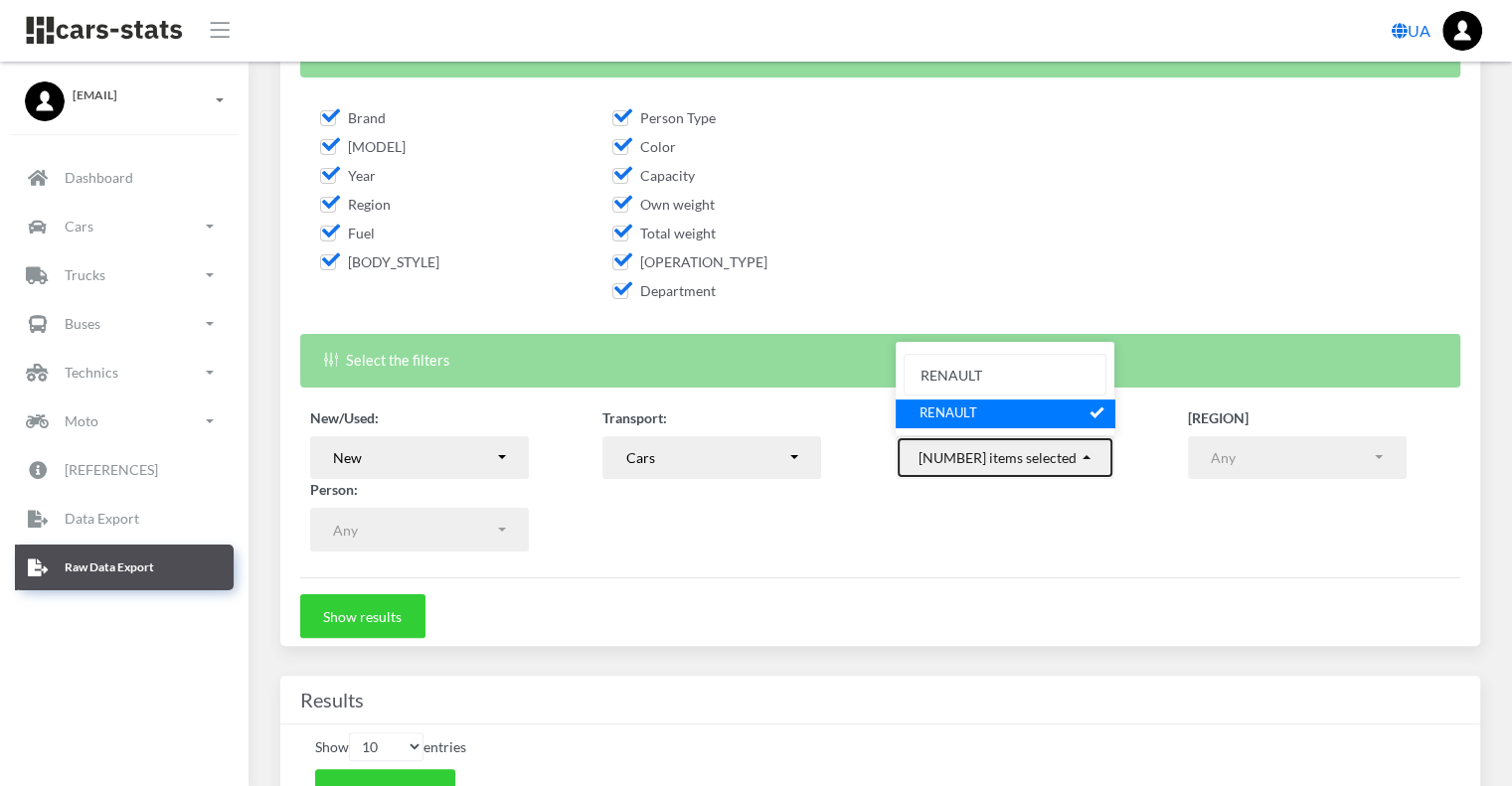 click on "2 items selected" at bounding box center (999, 457) 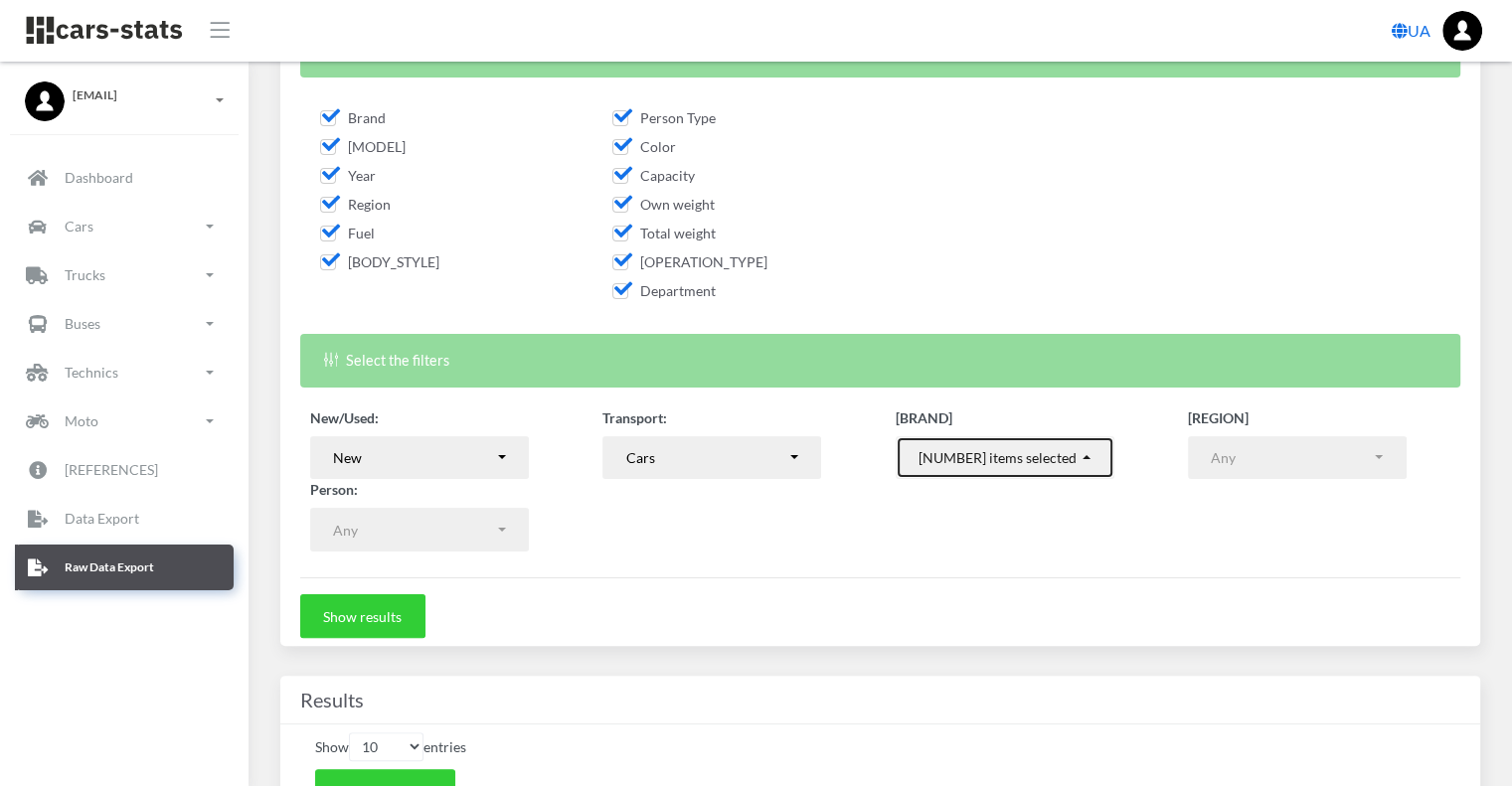 click on "2 items selected" at bounding box center (999, 457) 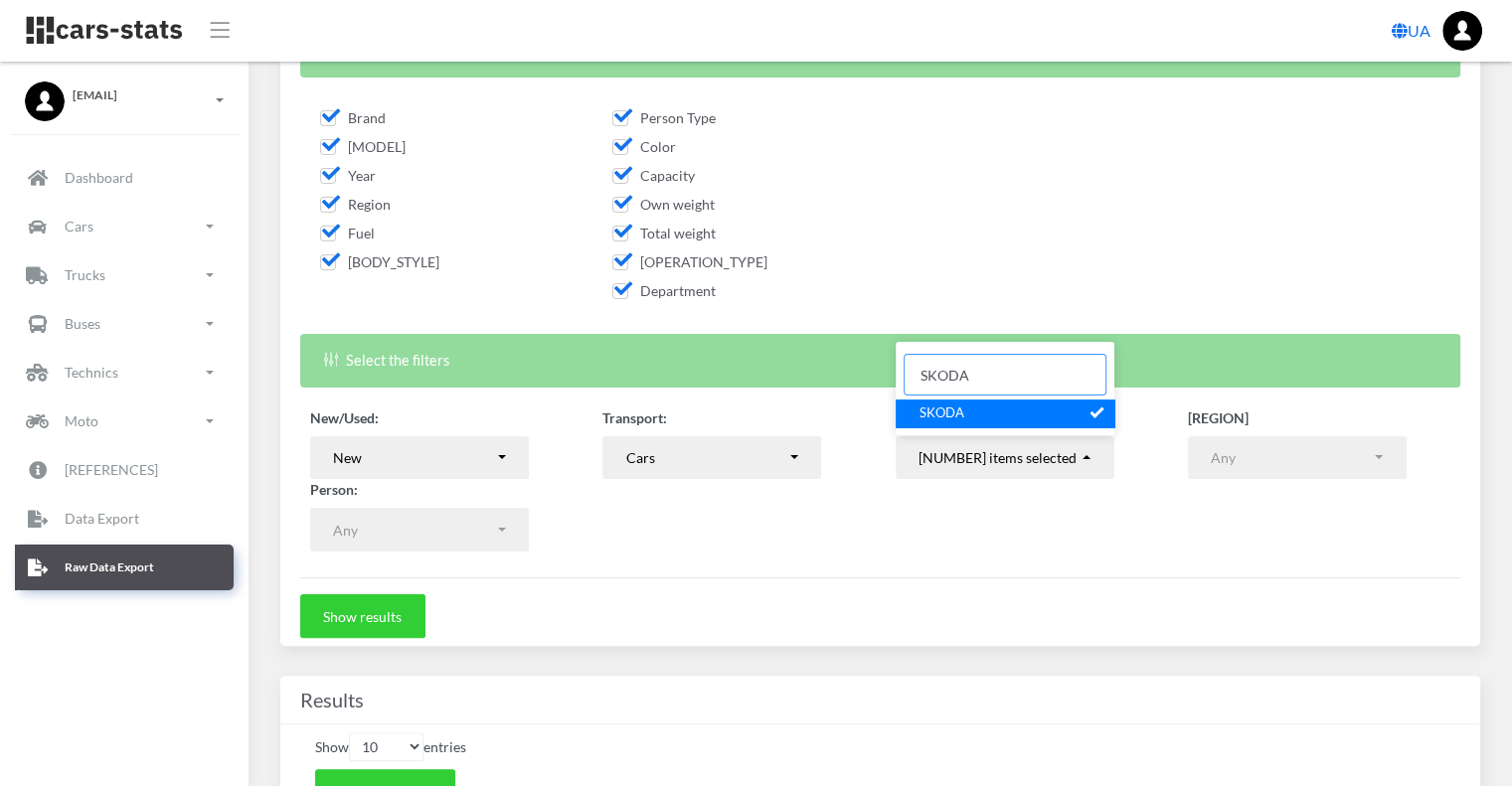 type on "SKODA" 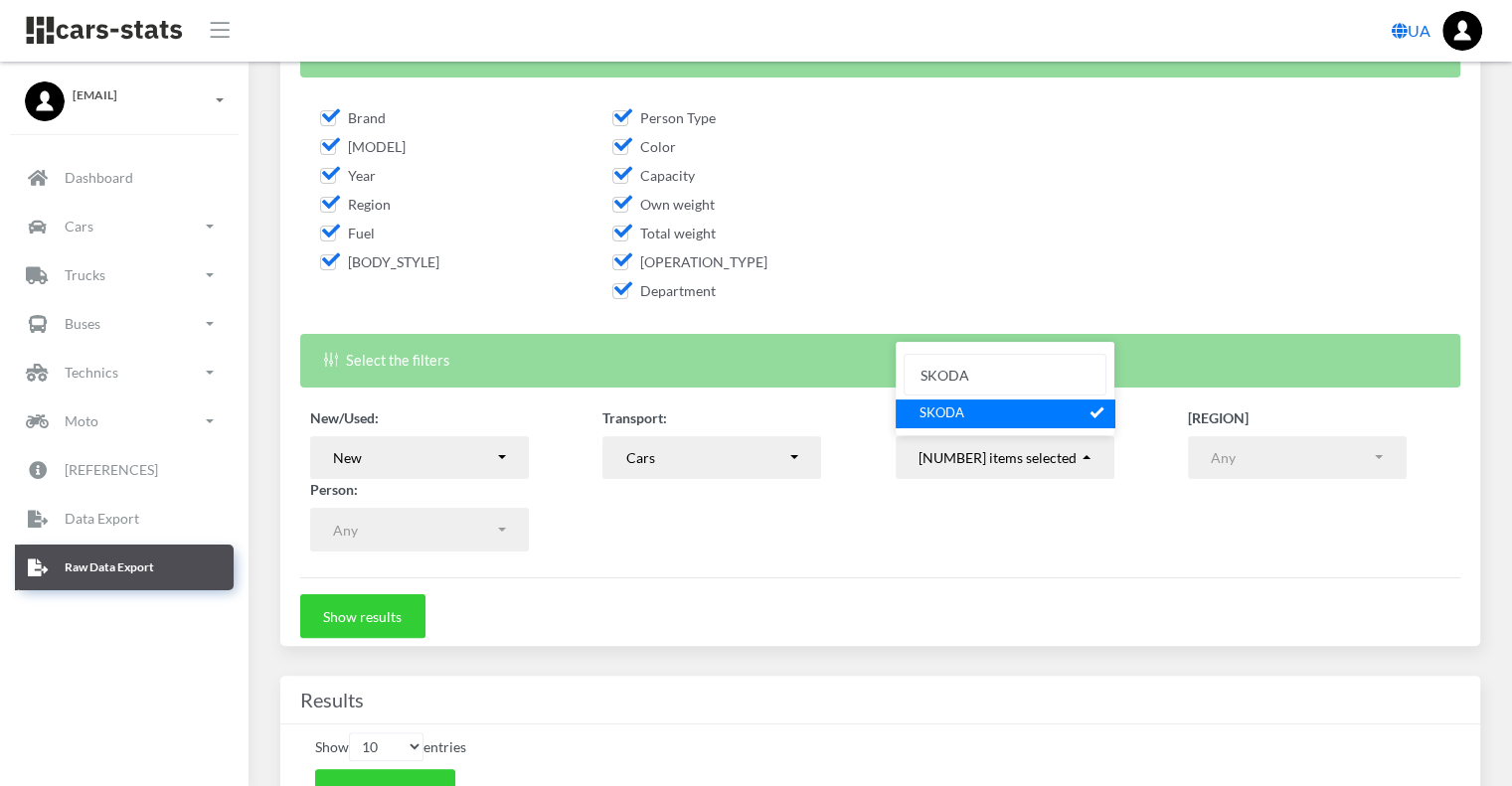 click at bounding box center [1095, 410] 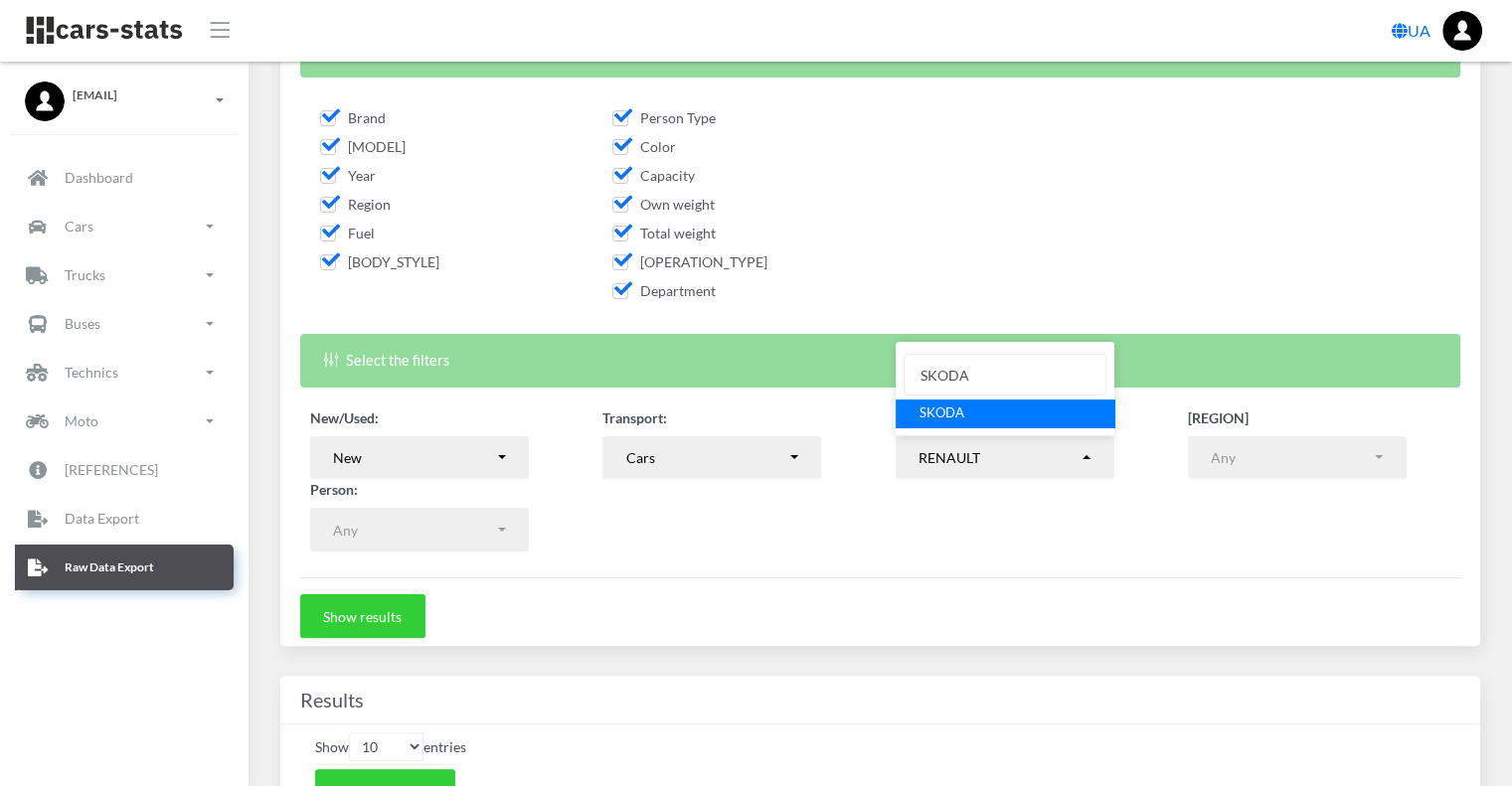 click on "New/Used:
New
Used
Re-registration
Auctions
Leasing
LPG re-equipment
Re-equipment
New
Transport:" at bounding box center [880, 480] 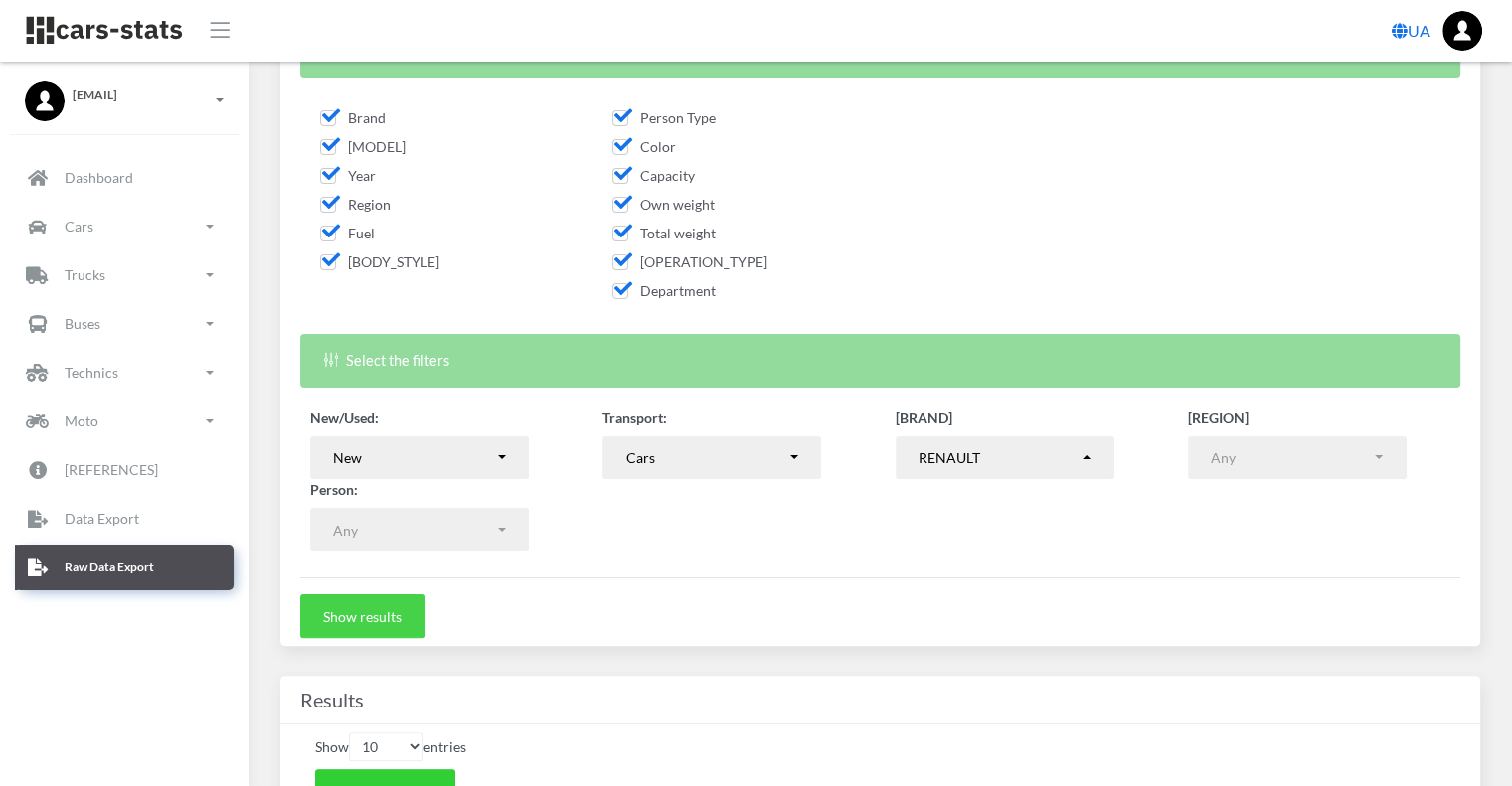 click on "Show results" at bounding box center (363, 616) 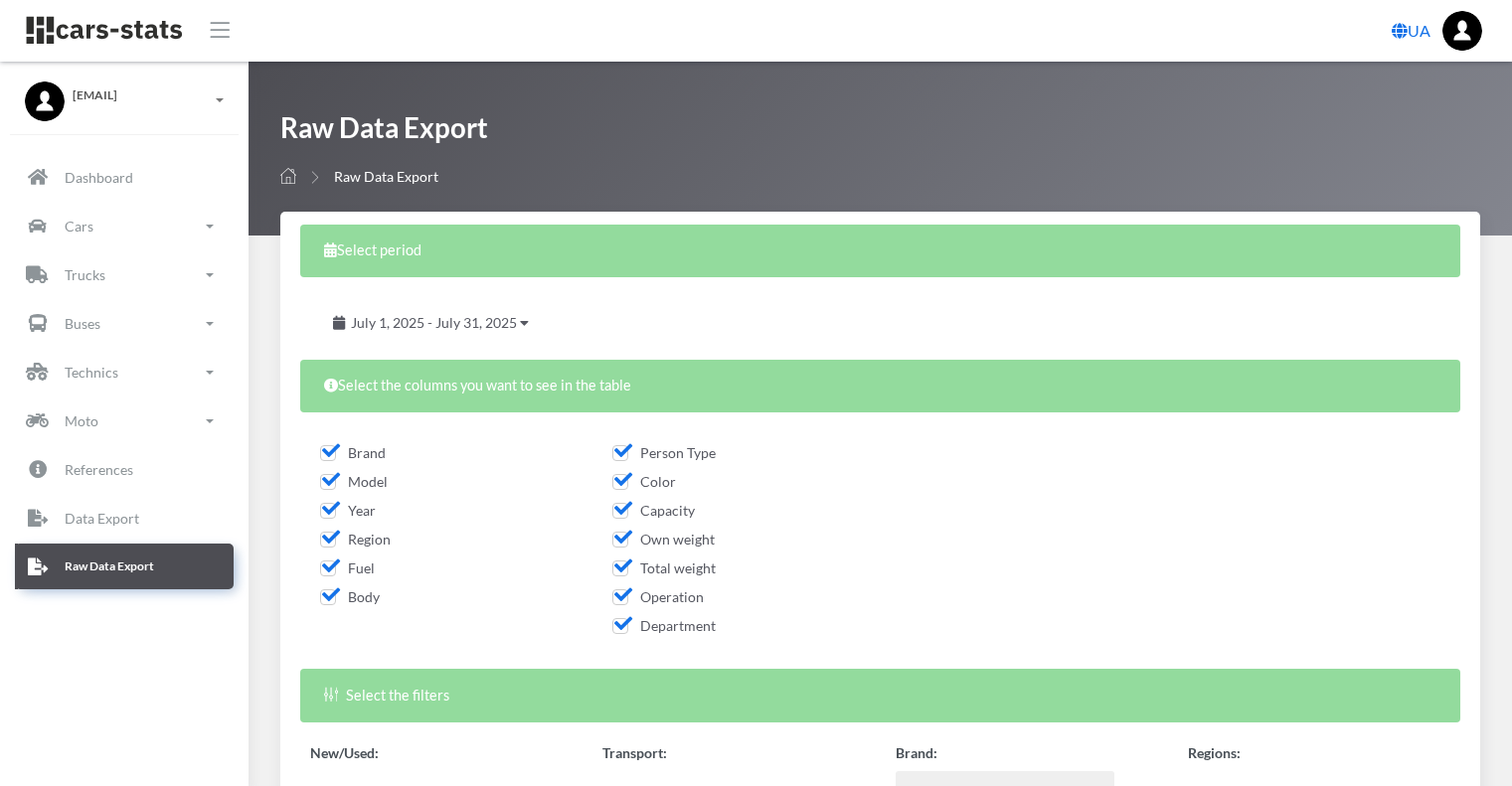 select on "RENAULT" 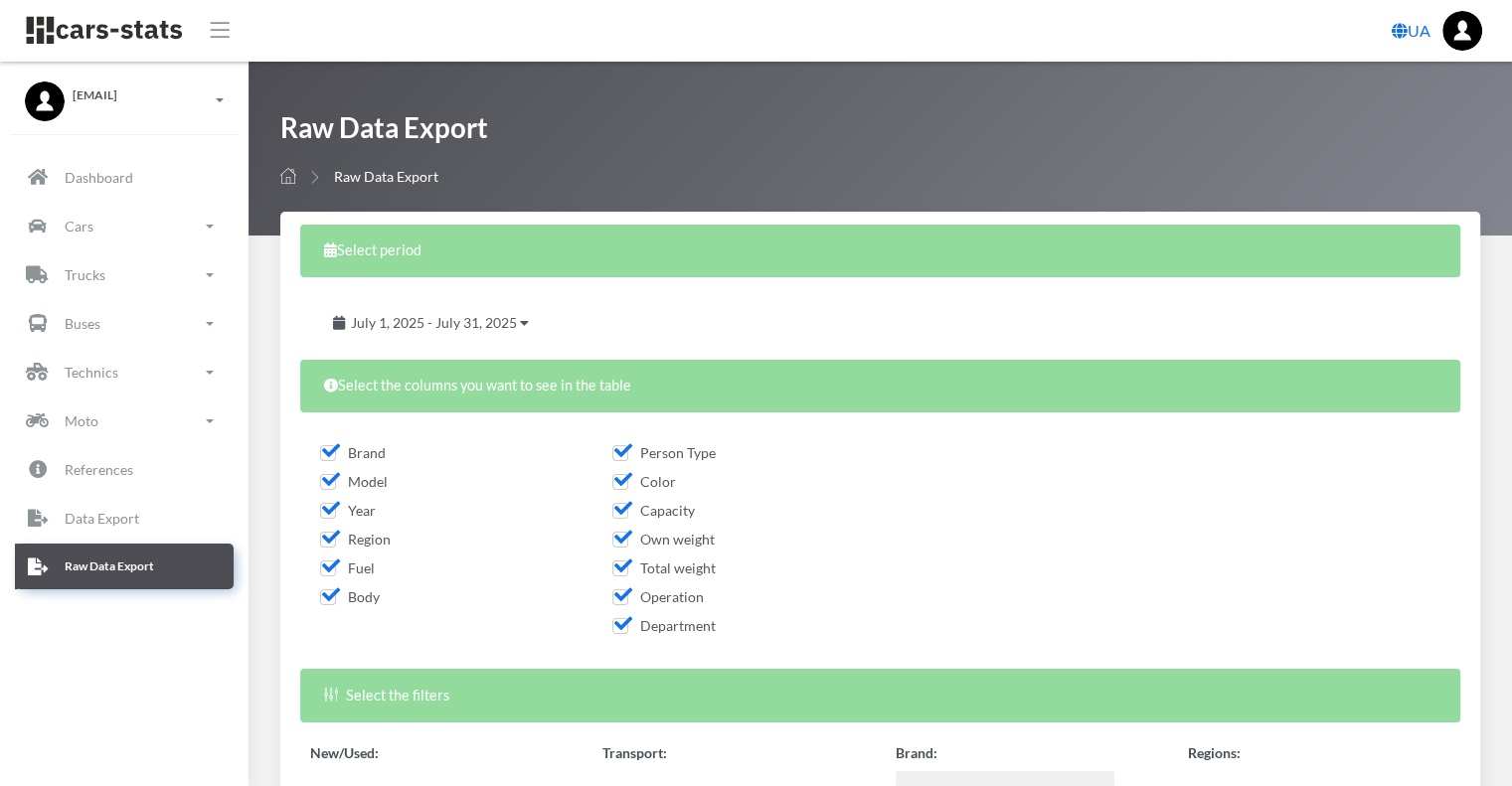 scroll, scrollTop: 4440, scrollLeft: 0, axis: vertical 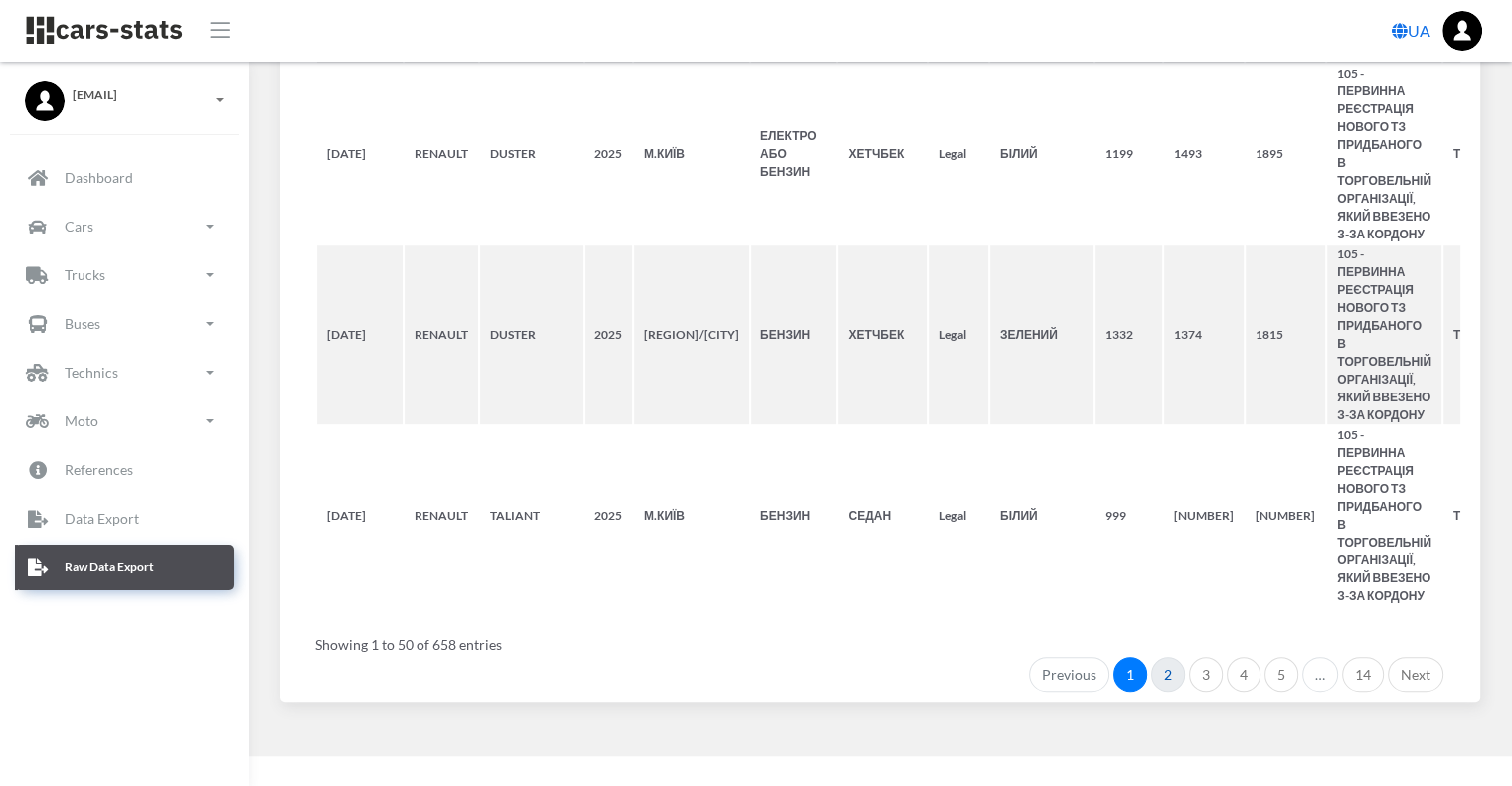 click on "2" at bounding box center (1168, 675) 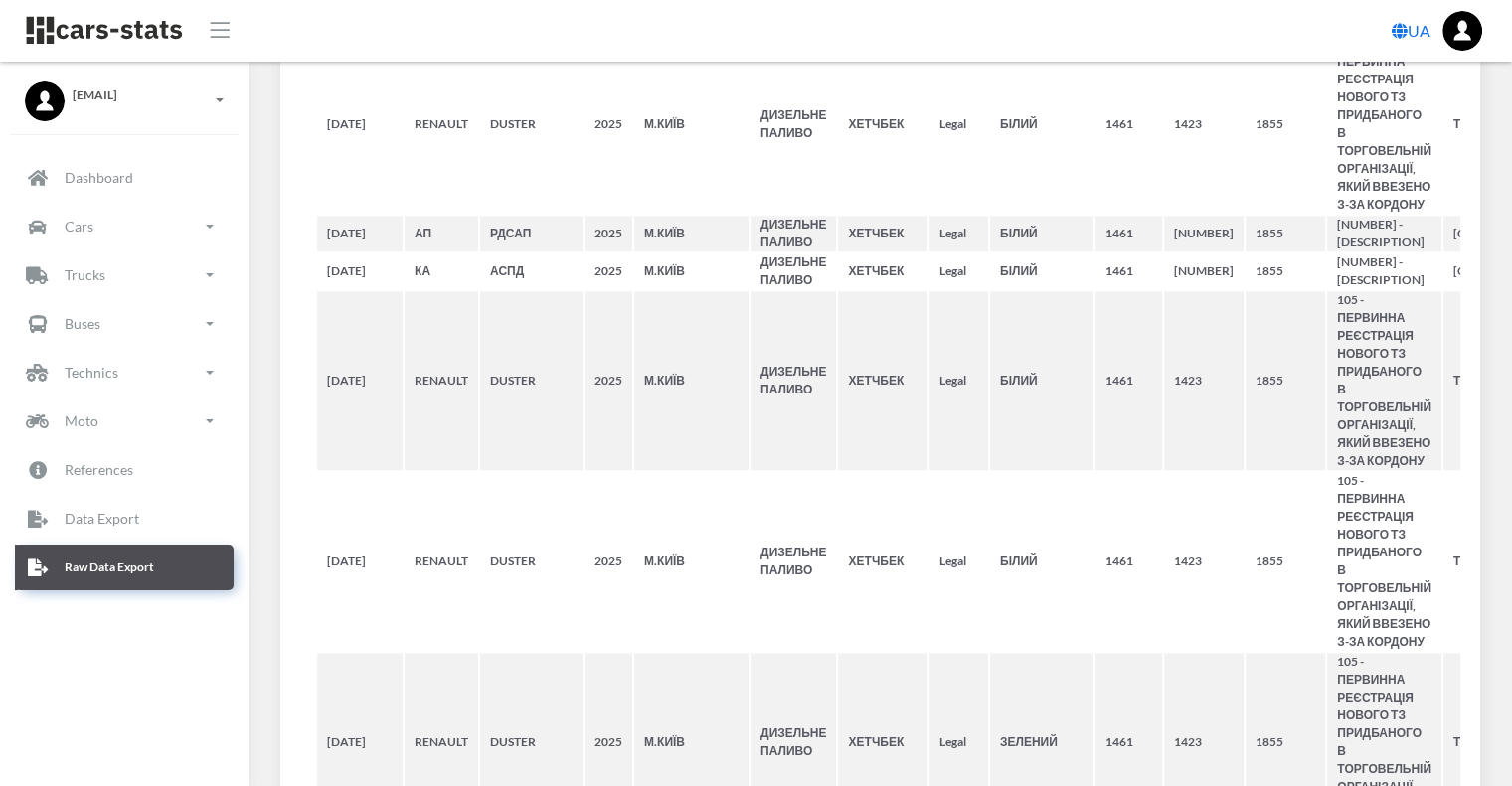 scroll, scrollTop: 1659, scrollLeft: 0, axis: vertical 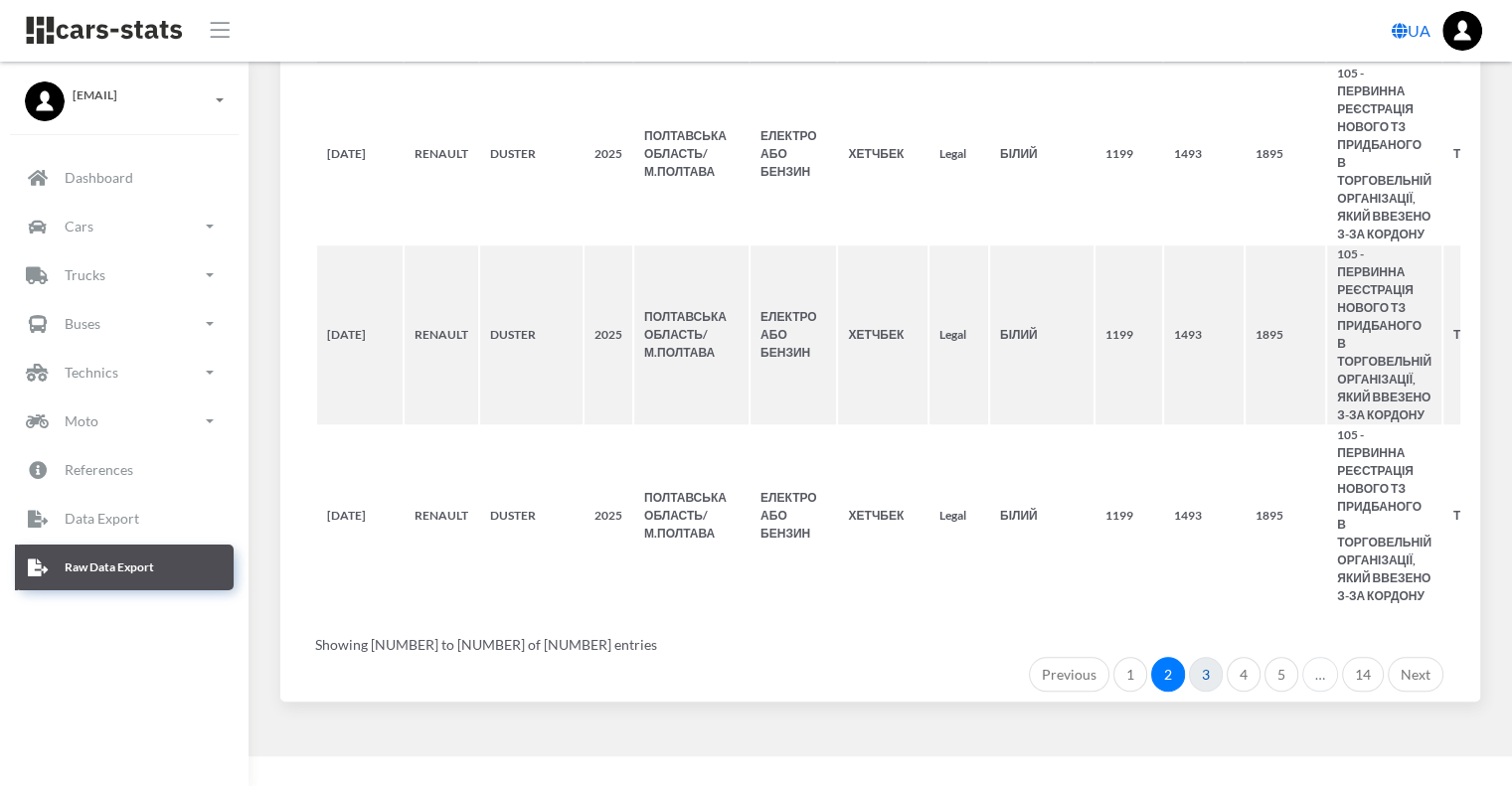 click on "3" at bounding box center (1206, 675) 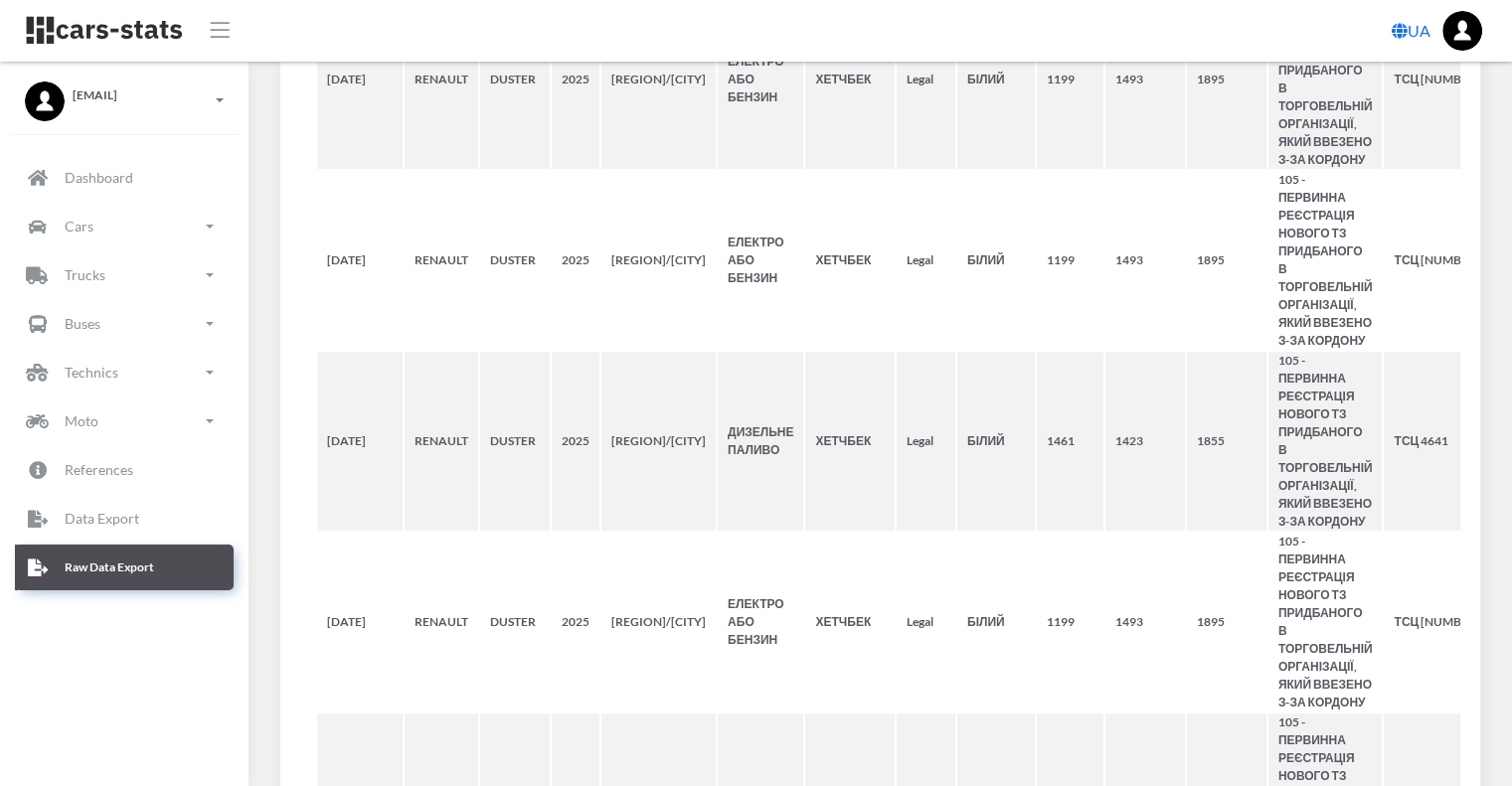 scroll, scrollTop: 924, scrollLeft: 0, axis: vertical 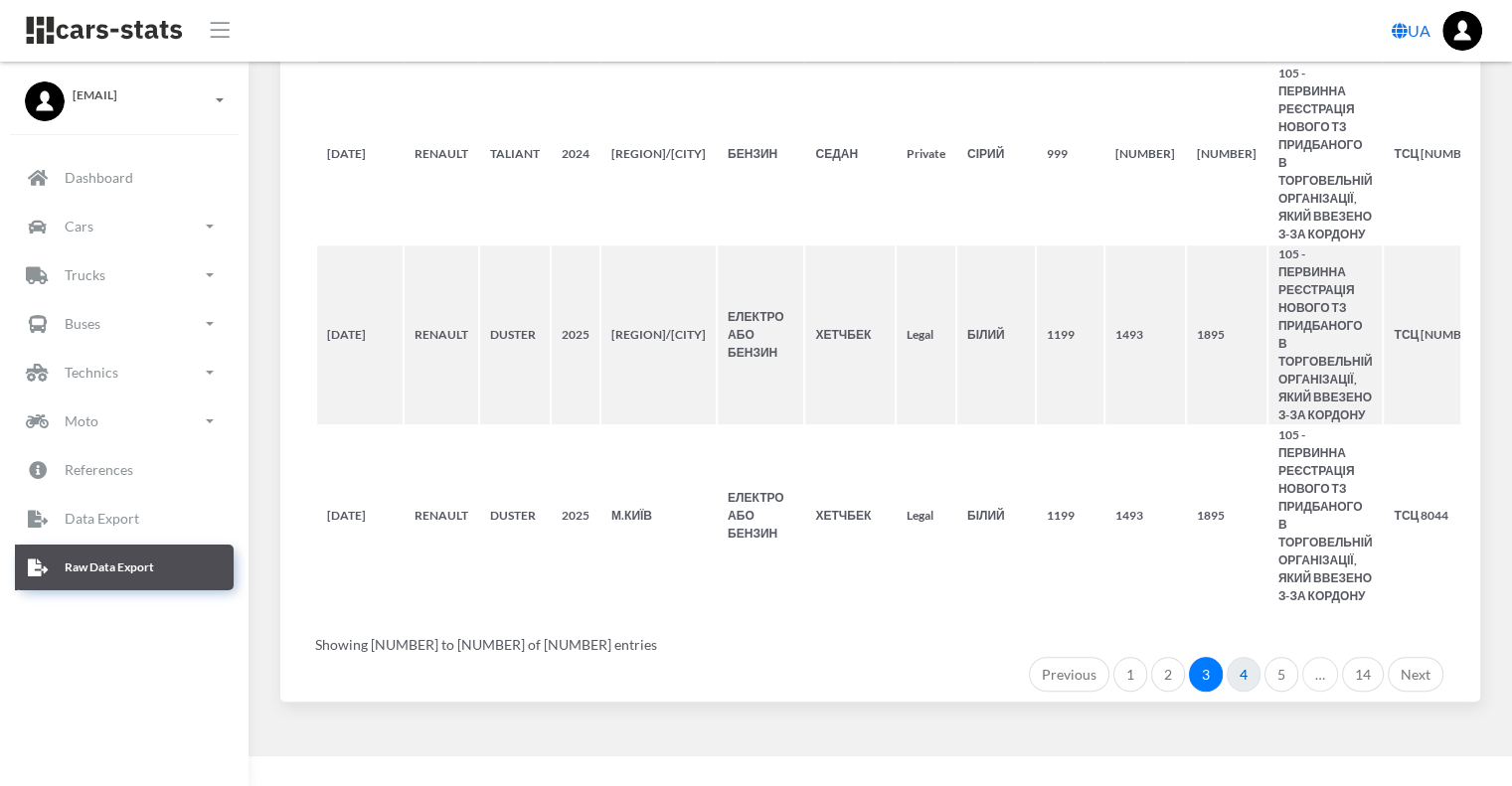 click on "4" at bounding box center [1244, 675] 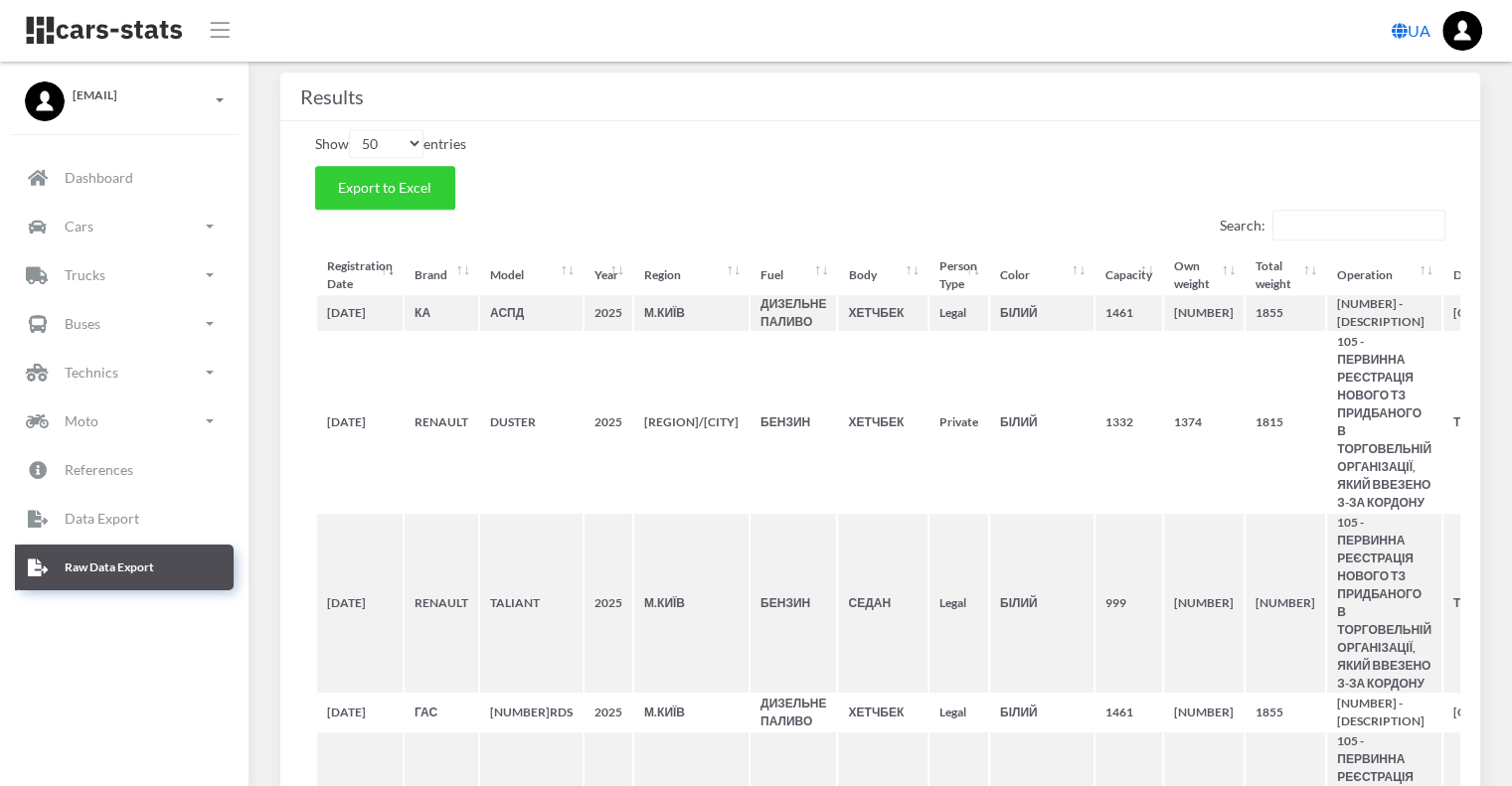 scroll, scrollTop: 894, scrollLeft: 0, axis: vertical 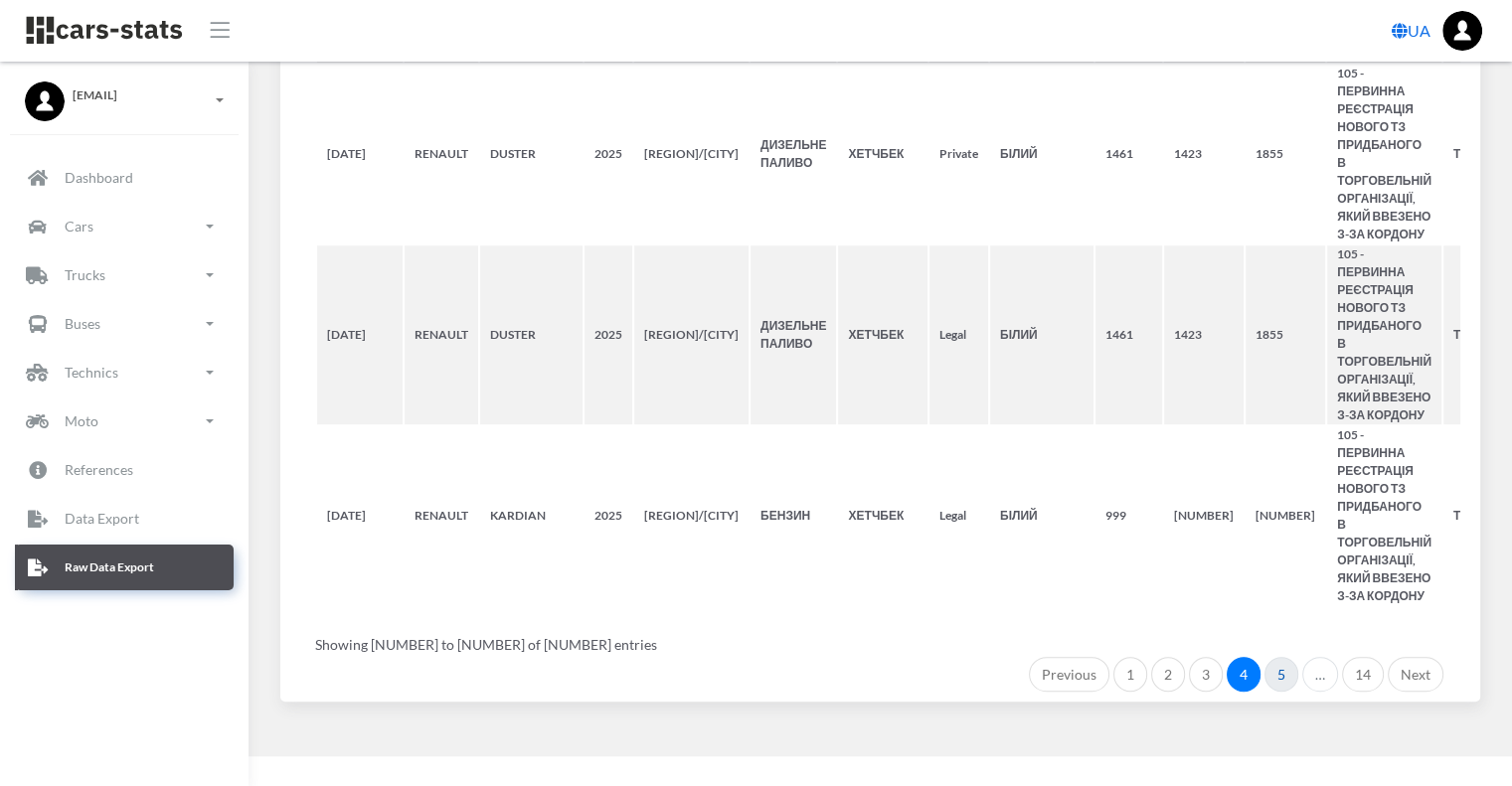 click on "5" at bounding box center (1281, 675) 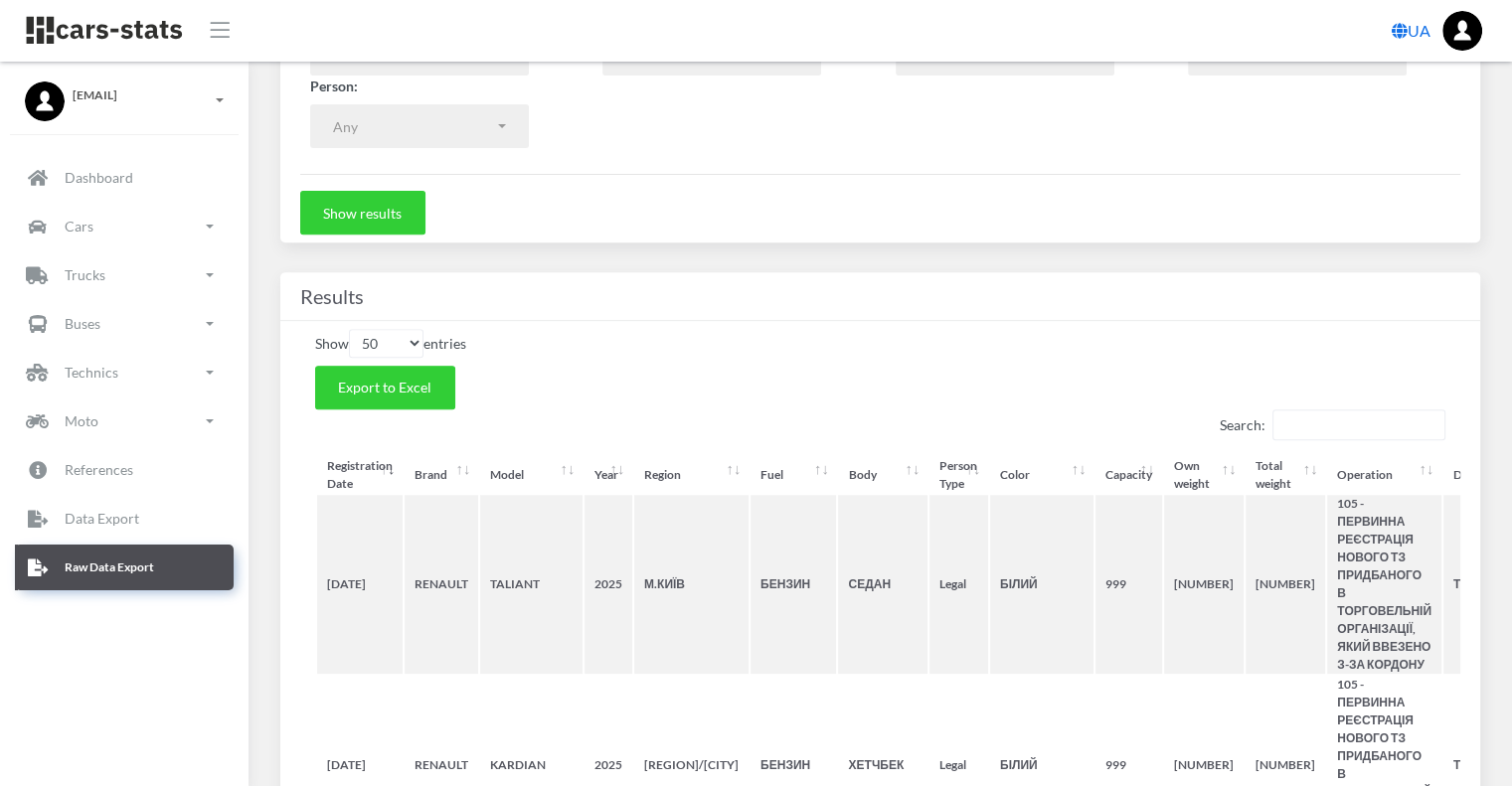 scroll, scrollTop: 66, scrollLeft: 0, axis: vertical 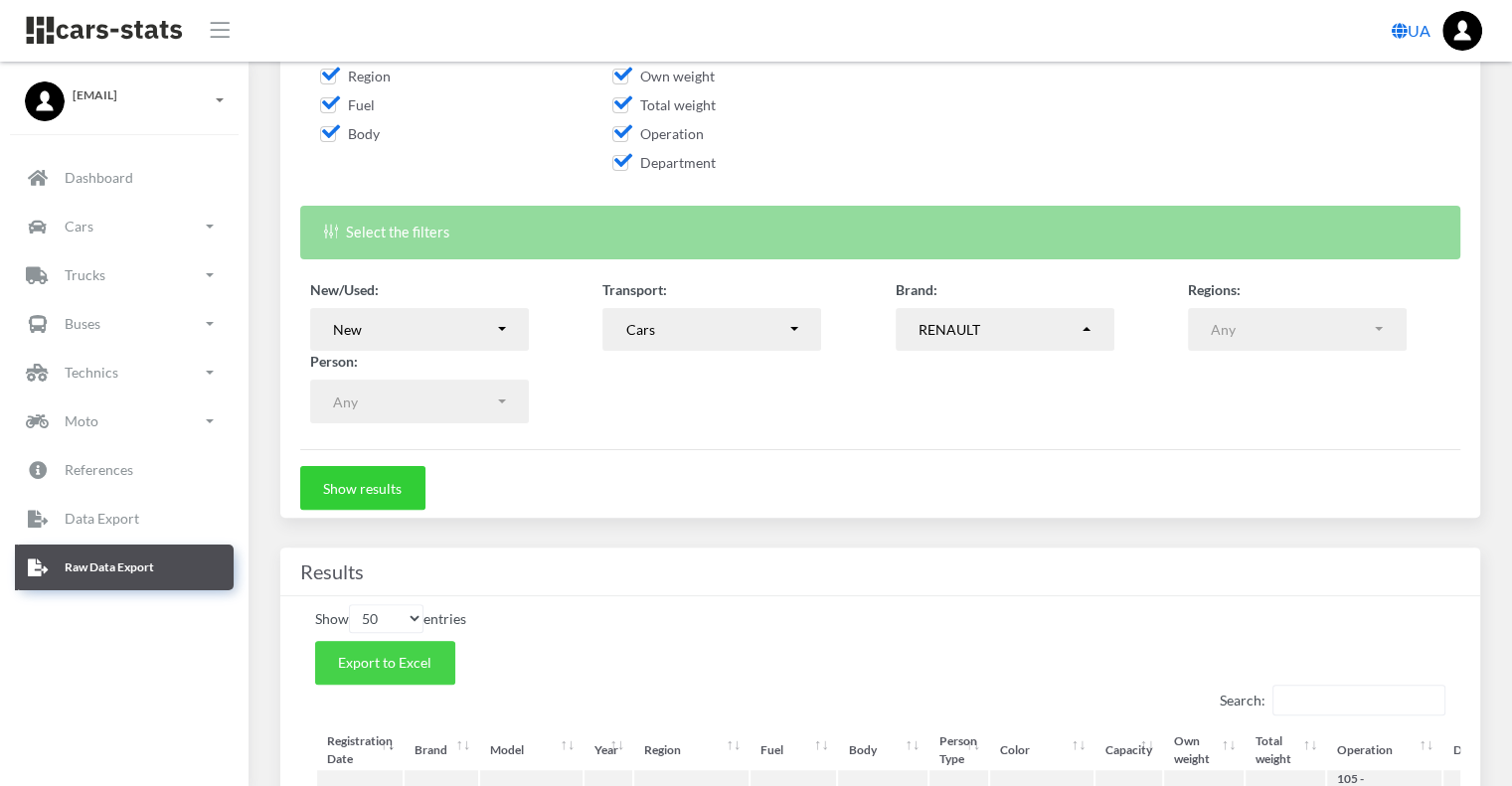 click on "Export to Excel" at bounding box center [385, 663] 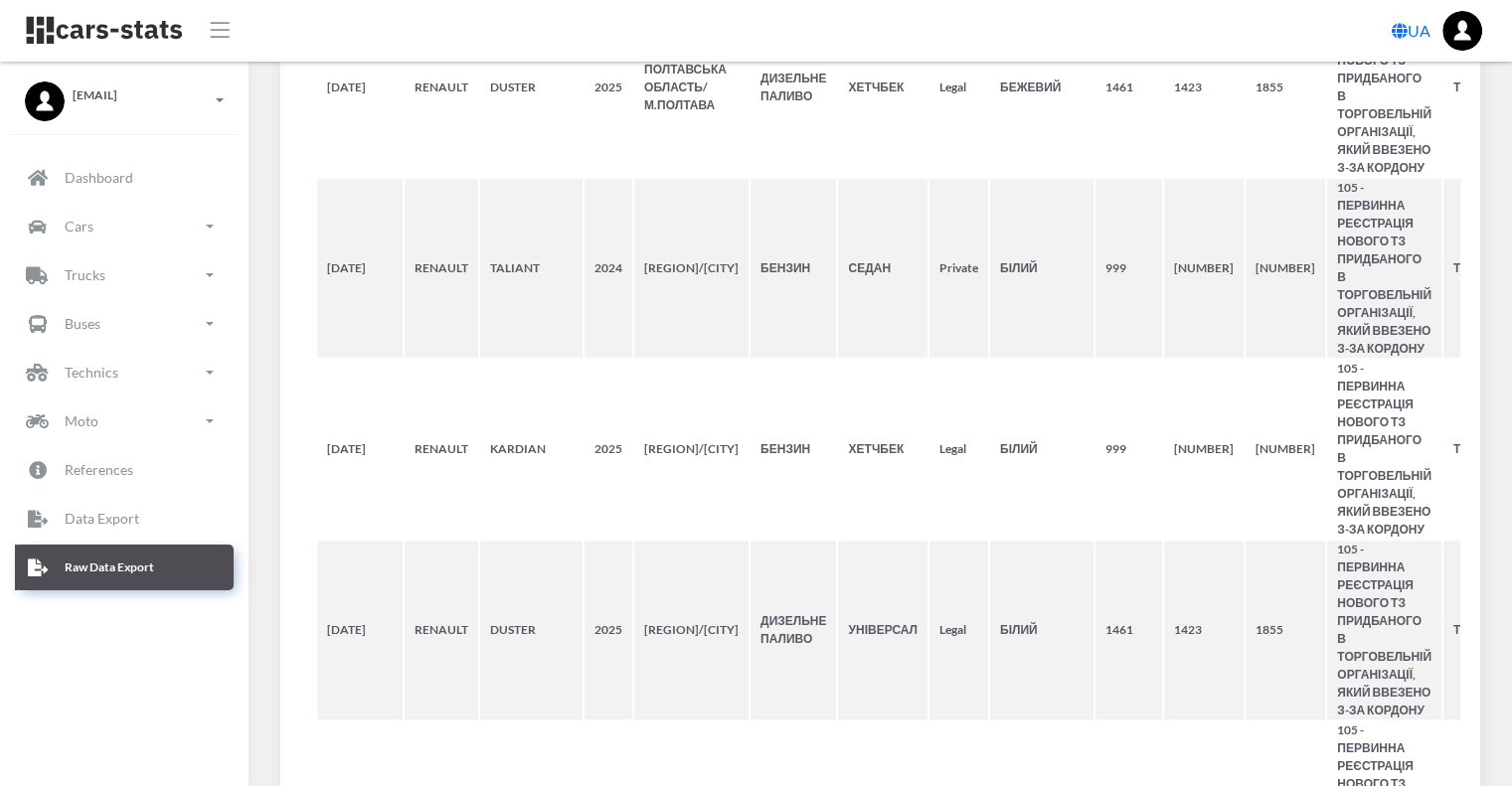 scroll, scrollTop: 9122, scrollLeft: 0, axis: vertical 